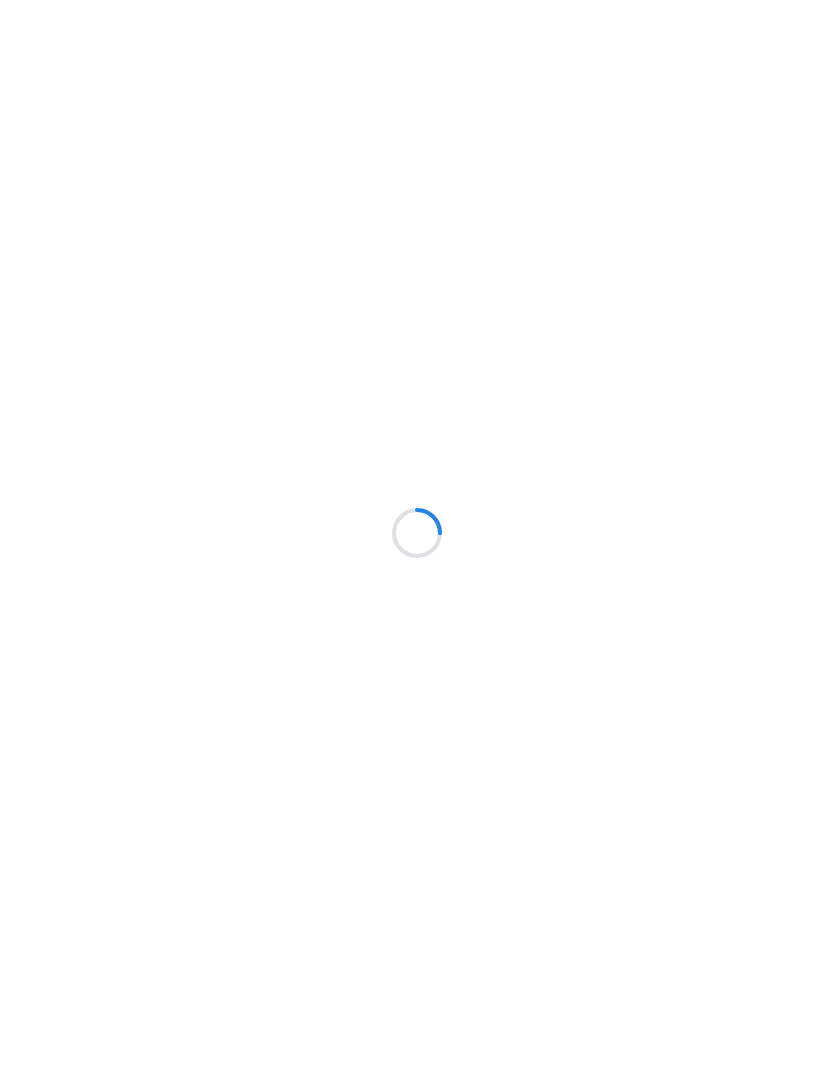 scroll, scrollTop: 0, scrollLeft: 0, axis: both 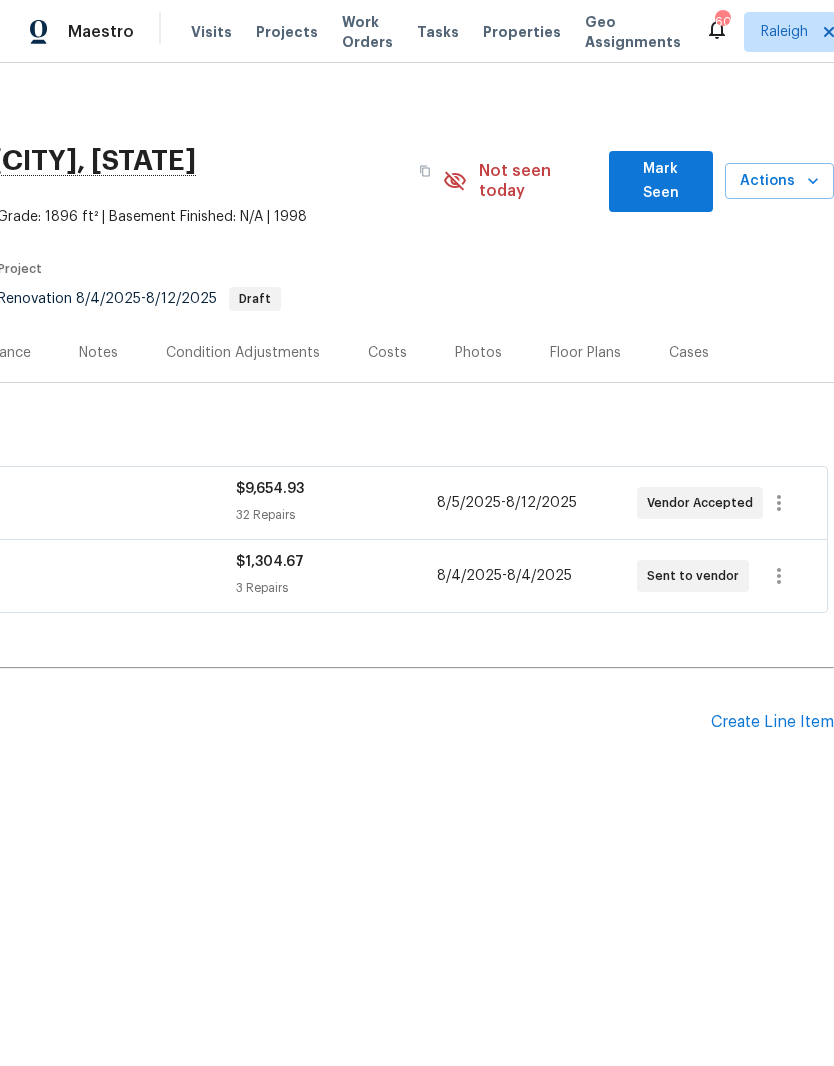click on "Create Line Item" at bounding box center (772, 722) 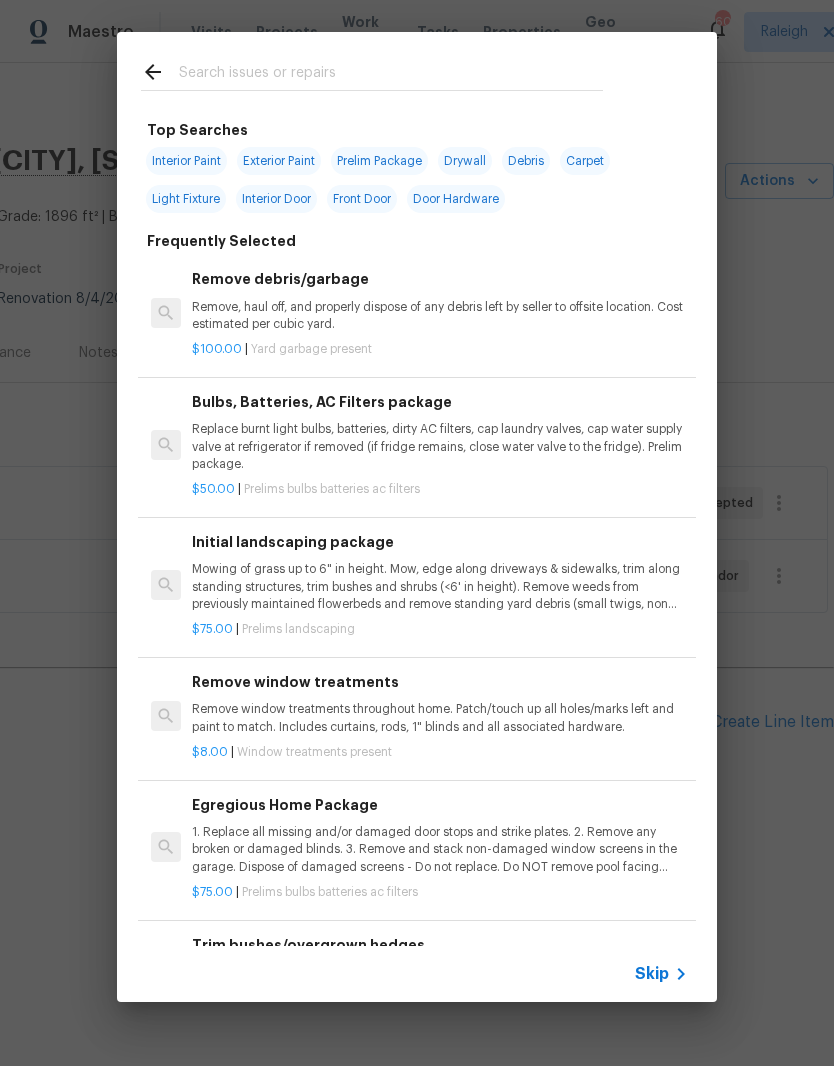 click at bounding box center (391, 75) 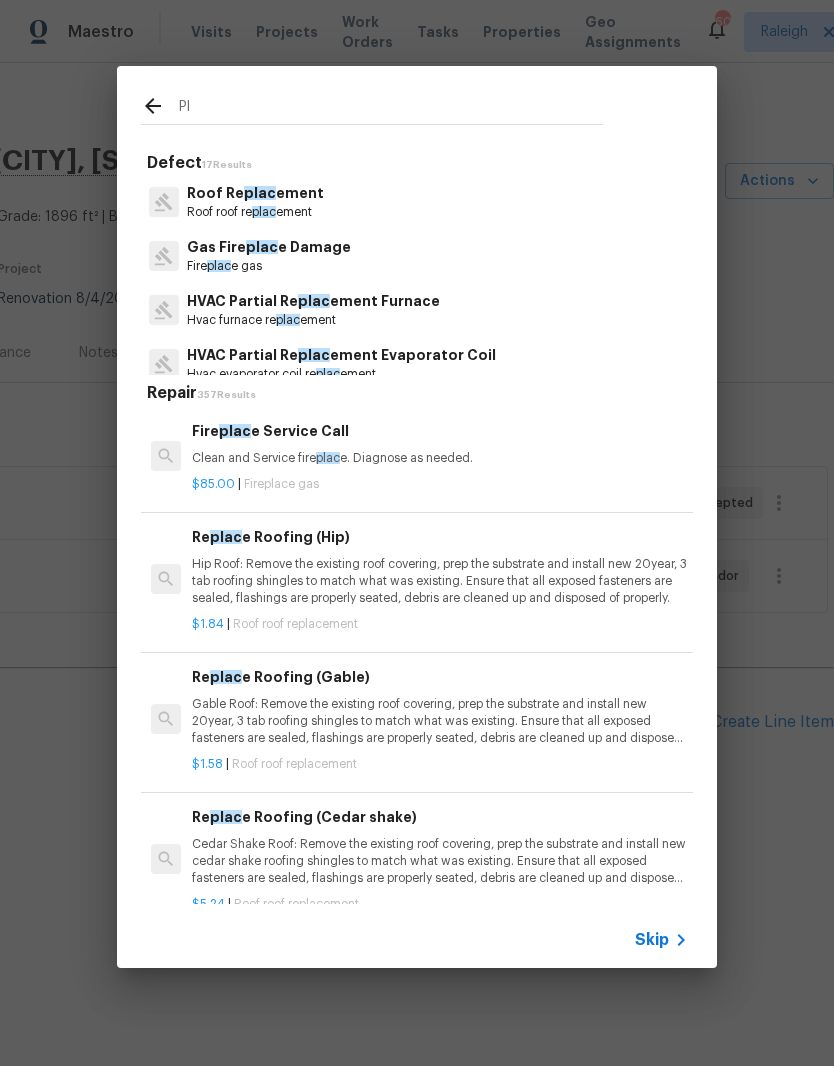 type on "P" 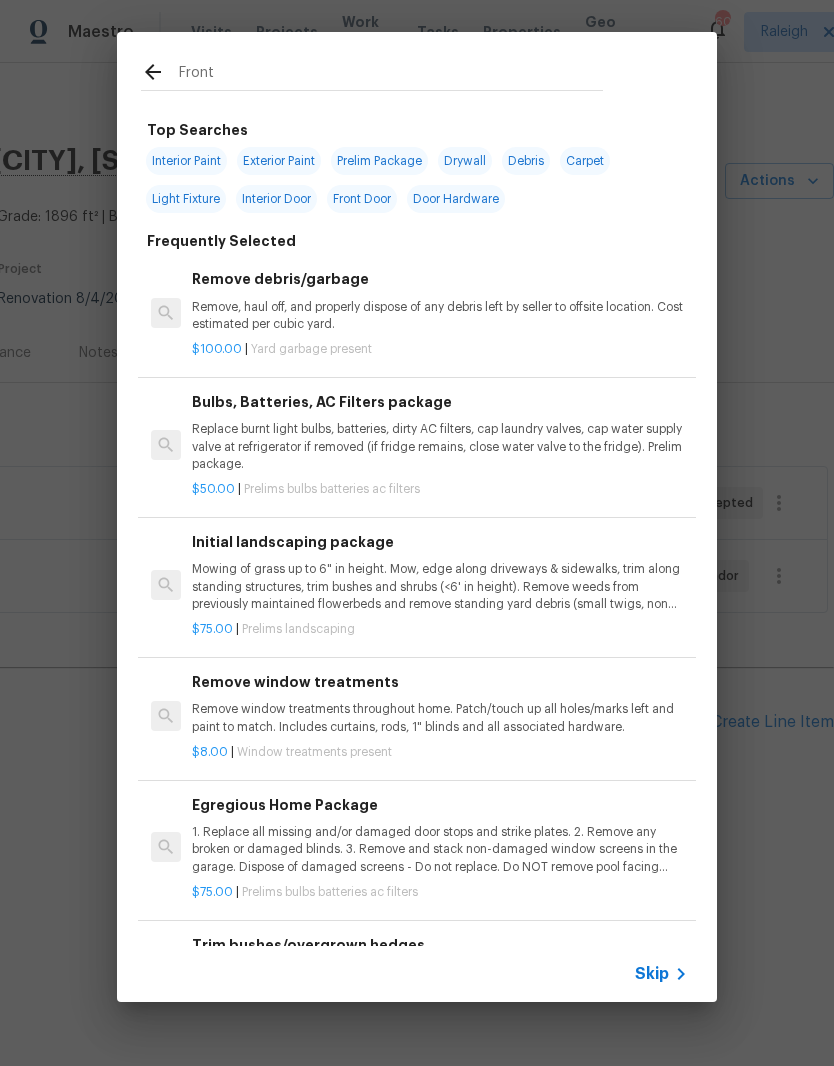 type on "Front" 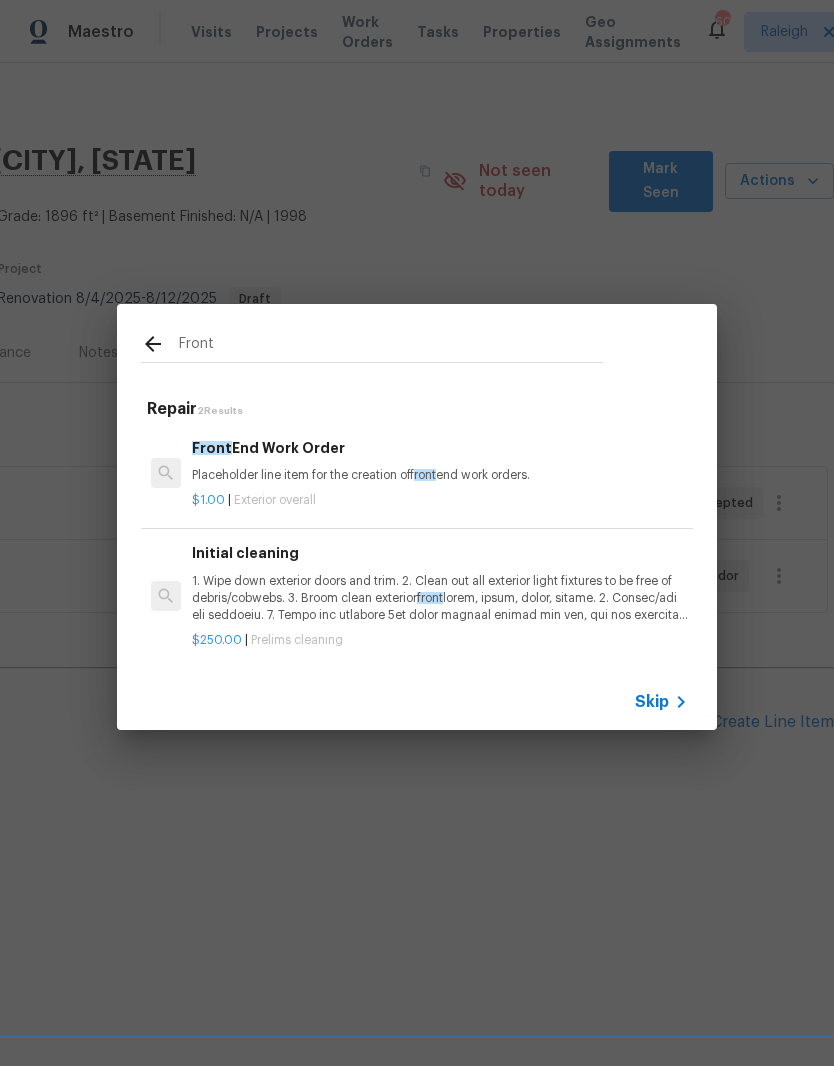 click on "Placeholder line item for the creation of  front  end work orders." at bounding box center (440, 475) 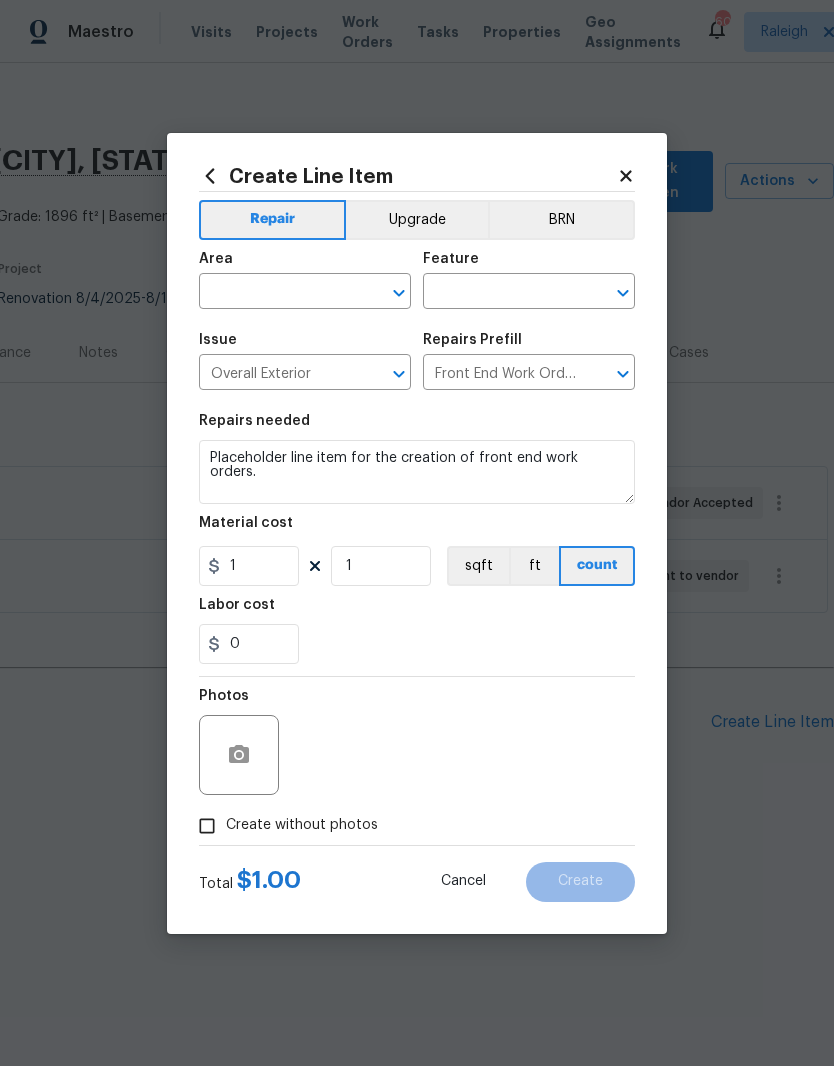 click at bounding box center [277, 293] 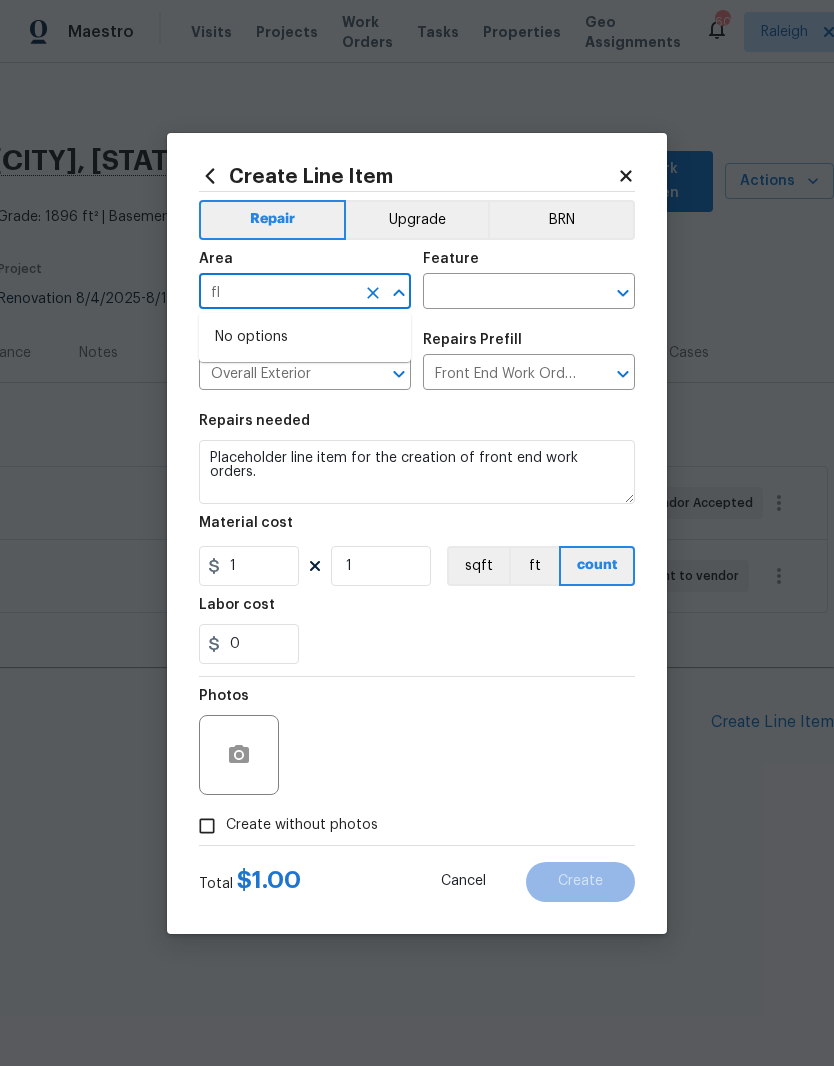 type on "f" 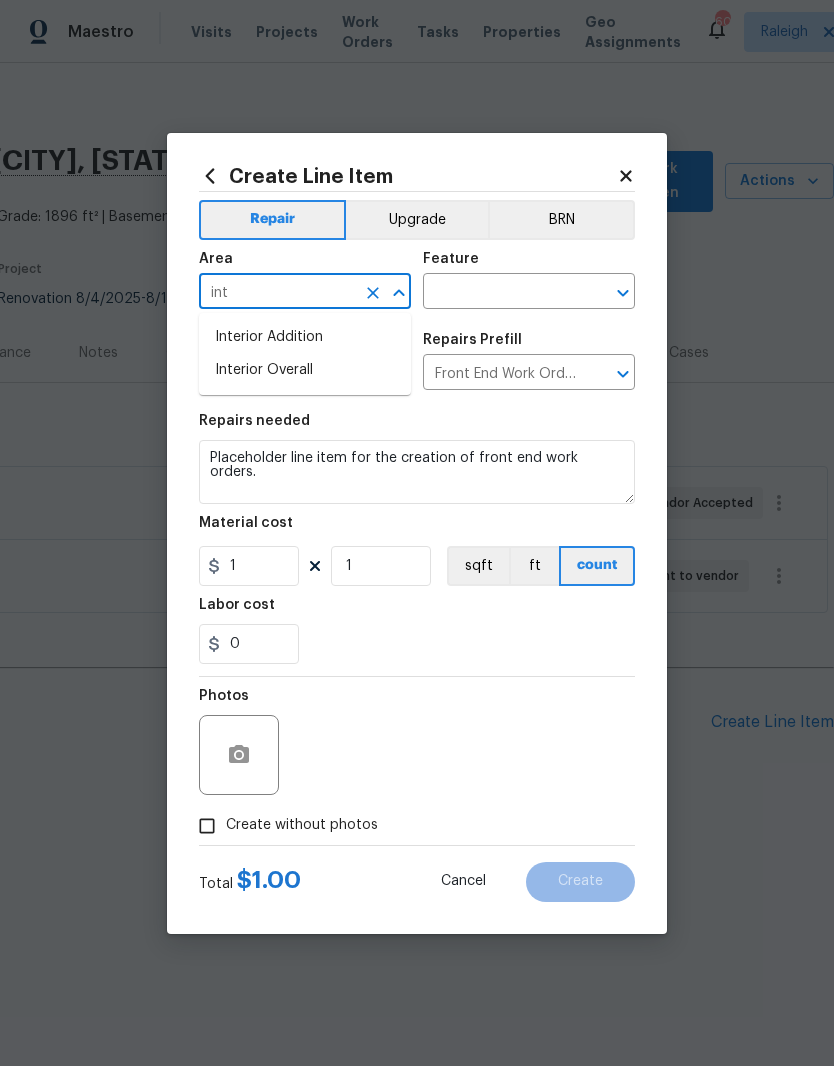 click on "Interior Overall" at bounding box center [305, 370] 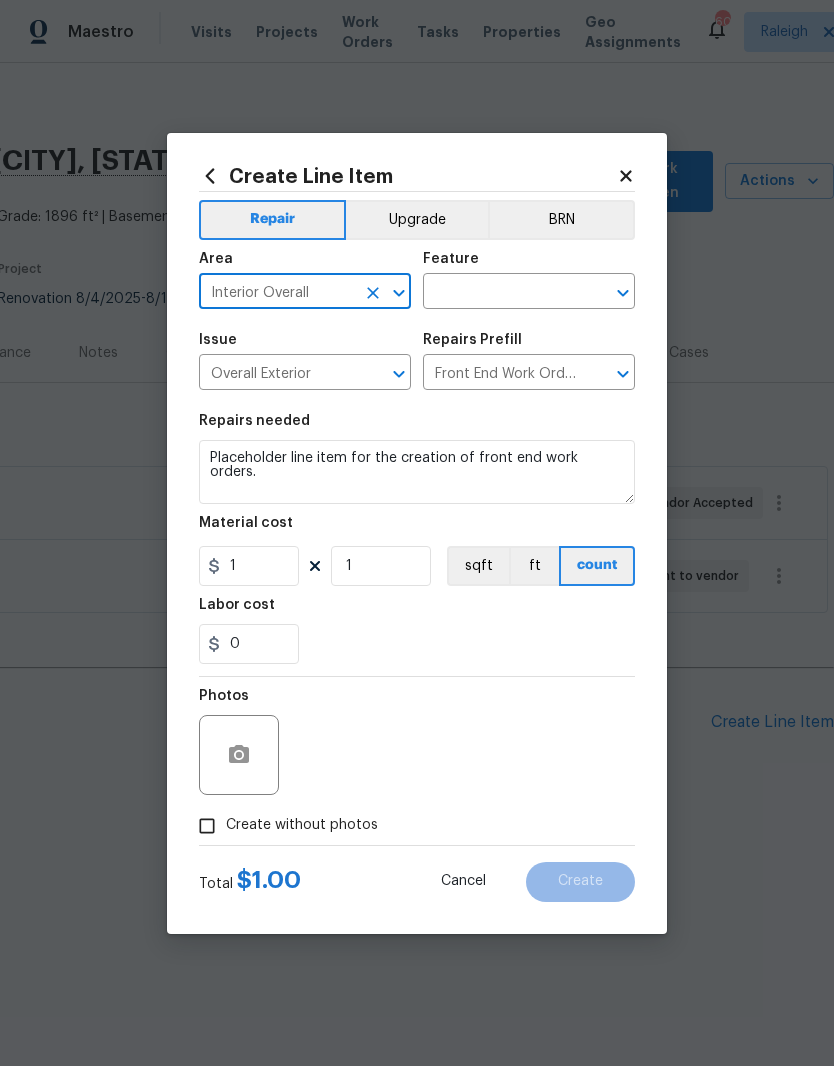 click at bounding box center (501, 293) 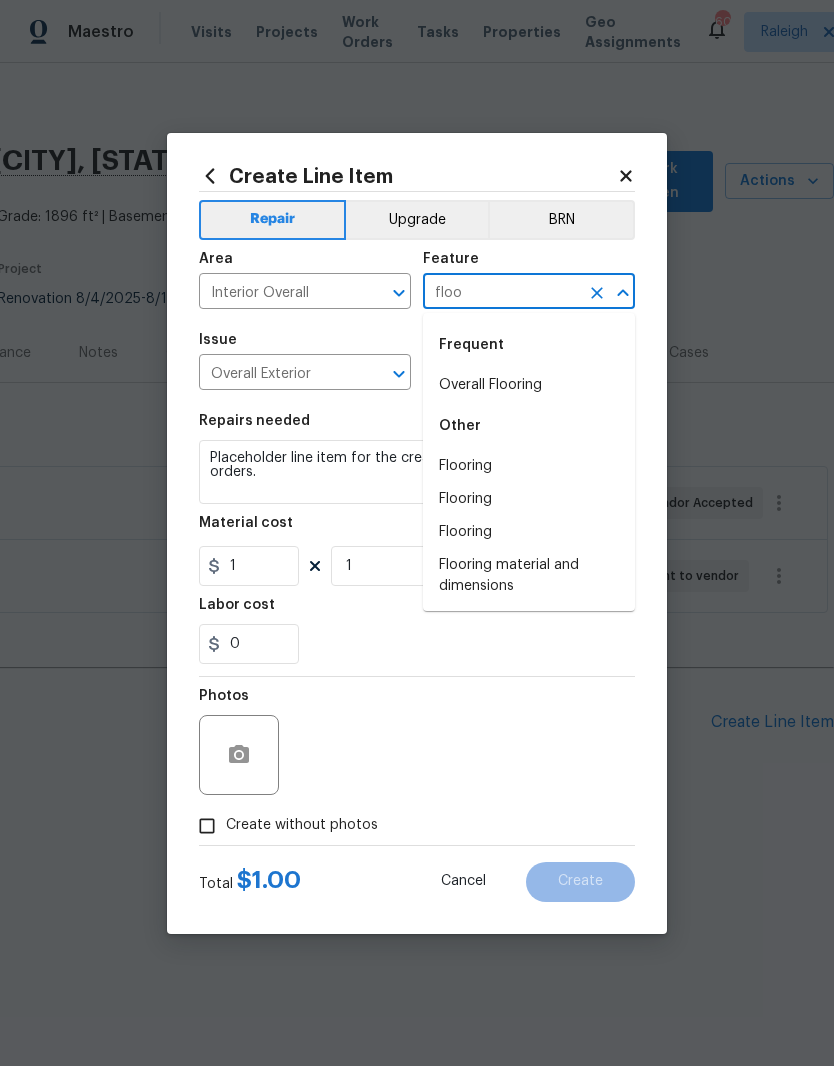 click on "Overall Flooring" at bounding box center (529, 385) 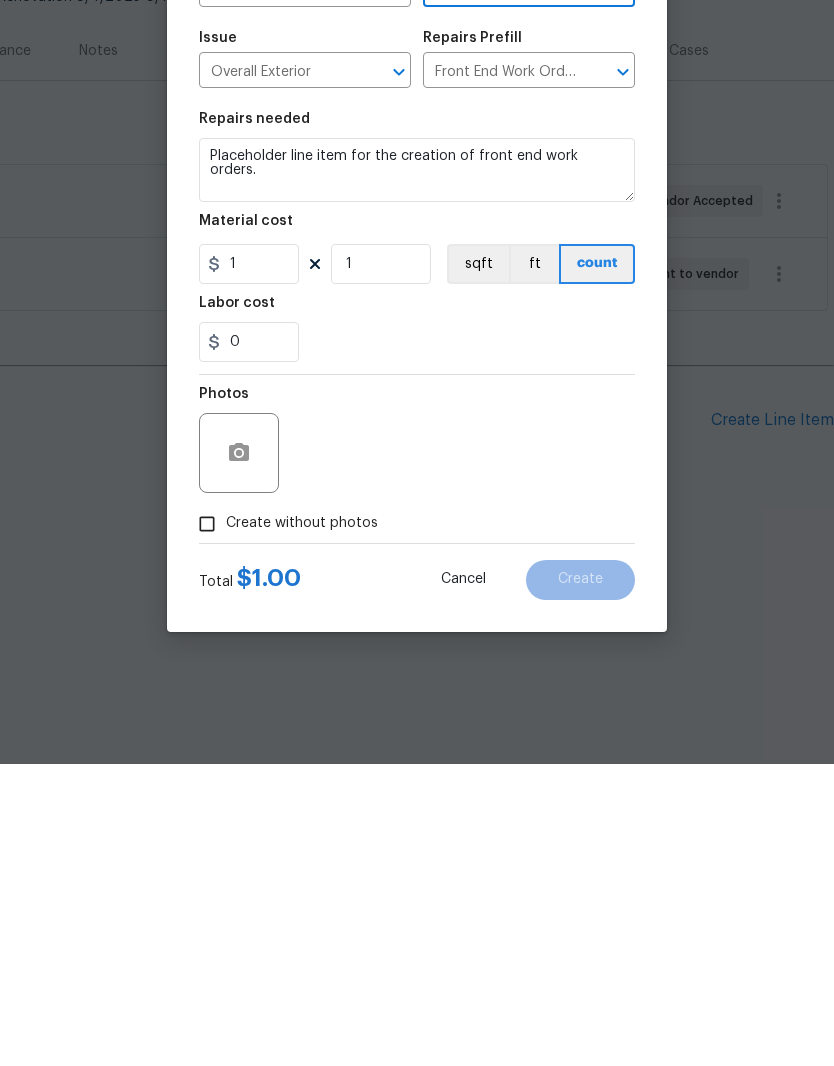 click on "Create without photos" at bounding box center (302, 825) 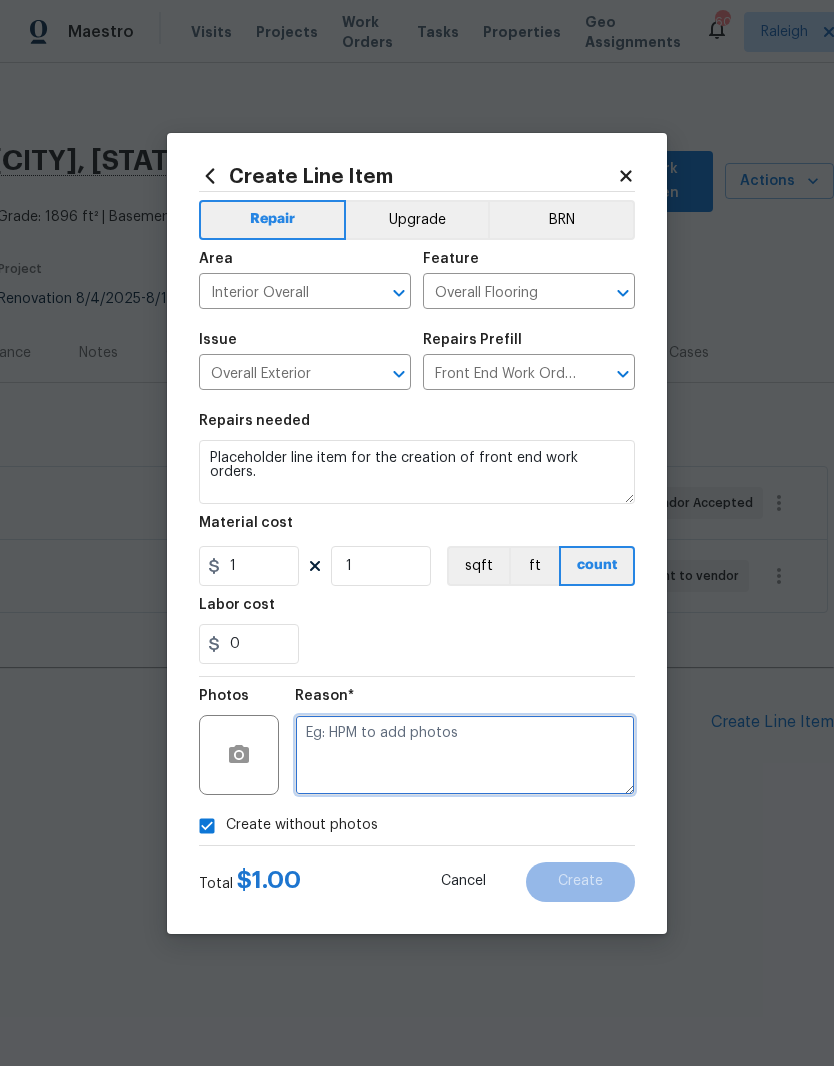 click at bounding box center (465, 755) 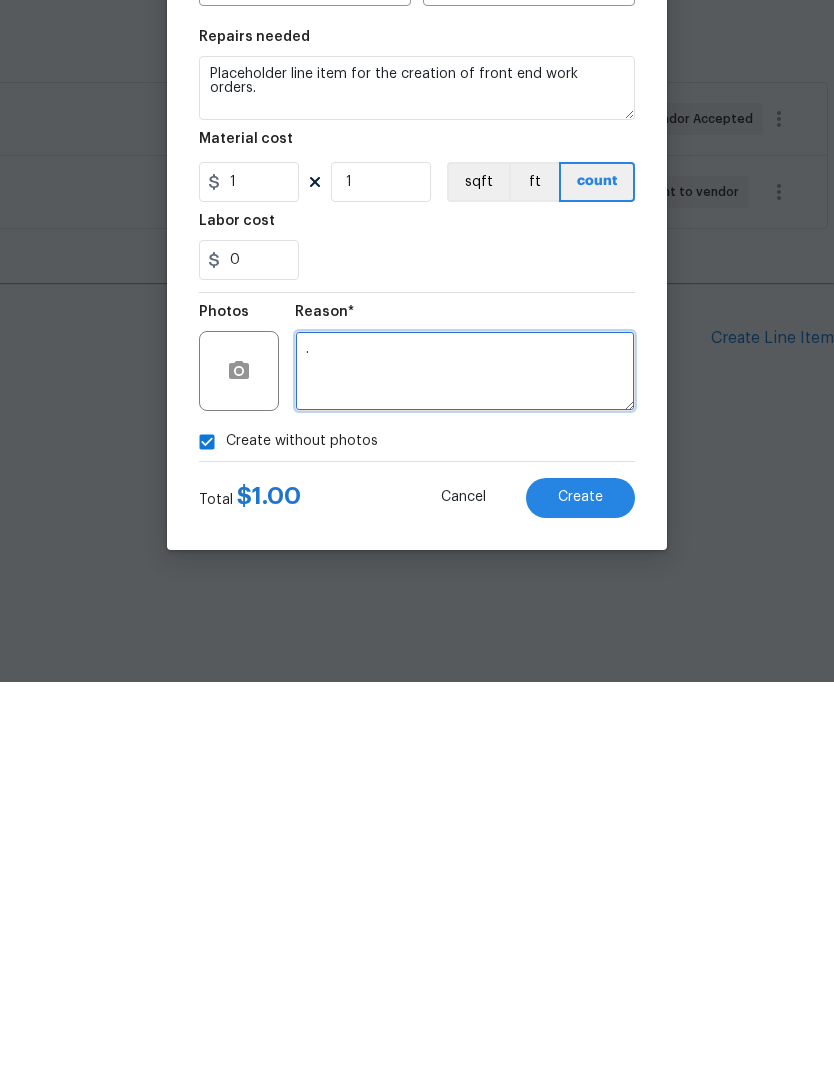 type on "." 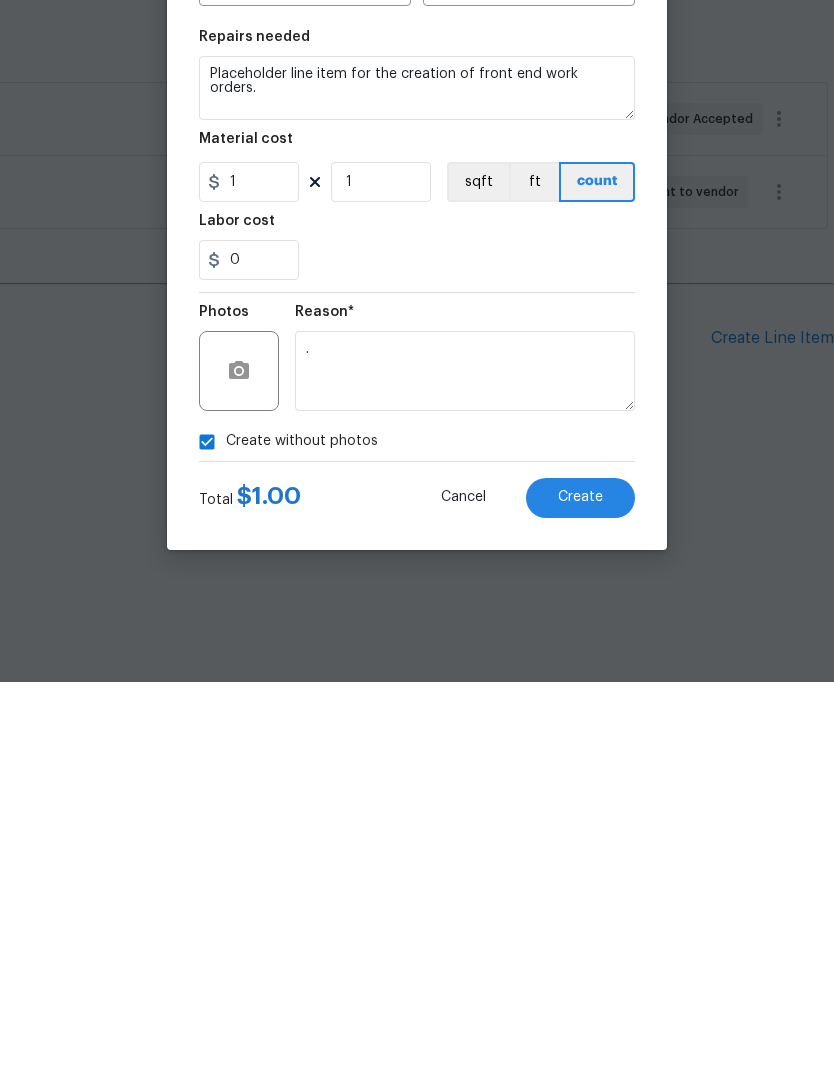 click on "Create" at bounding box center [580, 881] 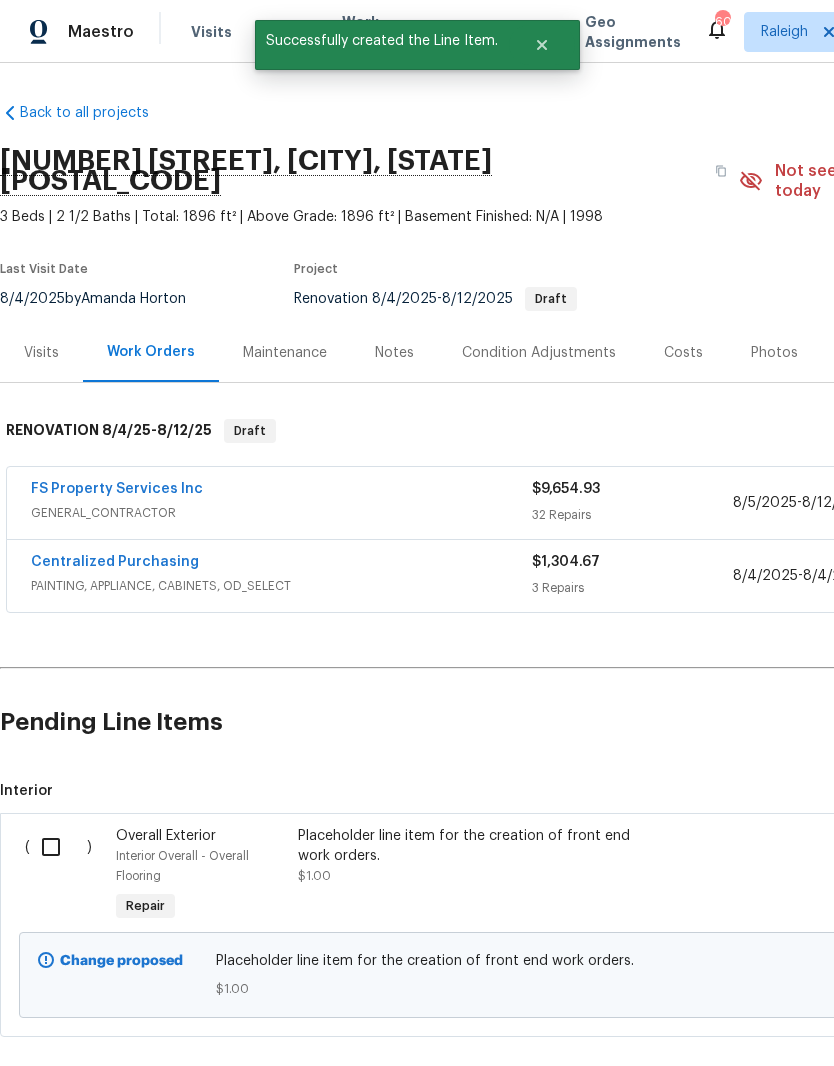 scroll, scrollTop: 0, scrollLeft: 0, axis: both 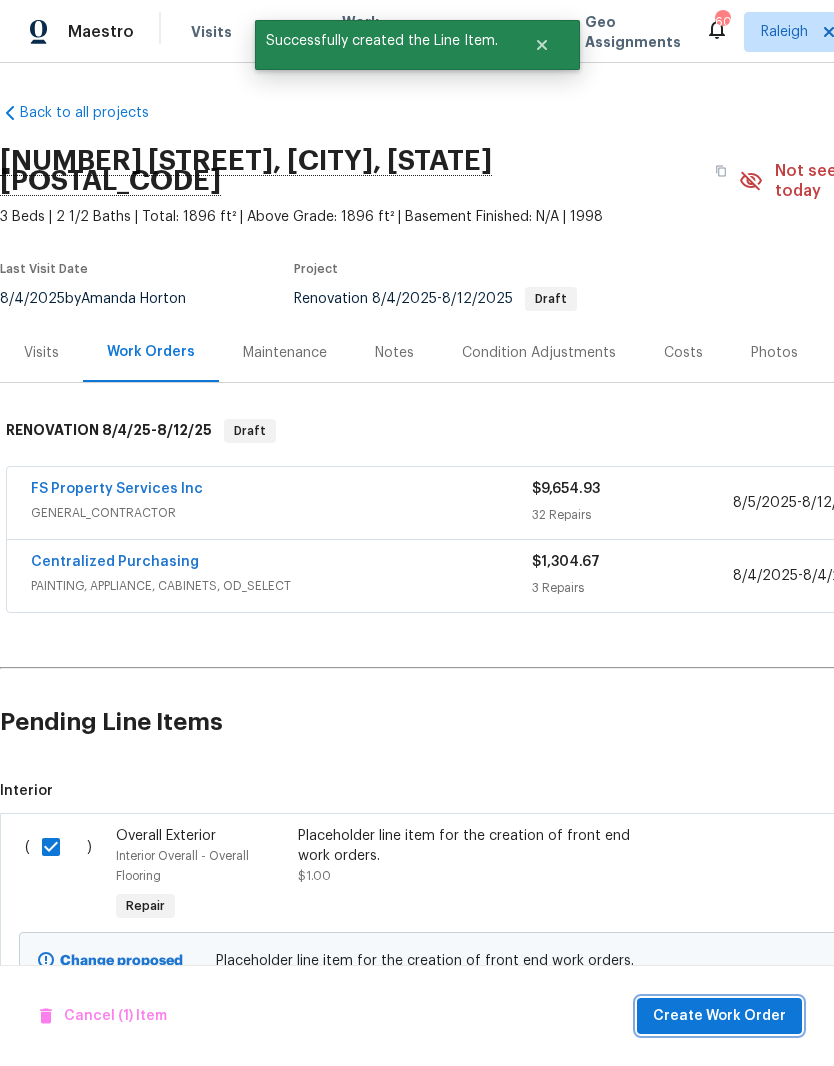 click on "Create Work Order" at bounding box center (719, 1016) 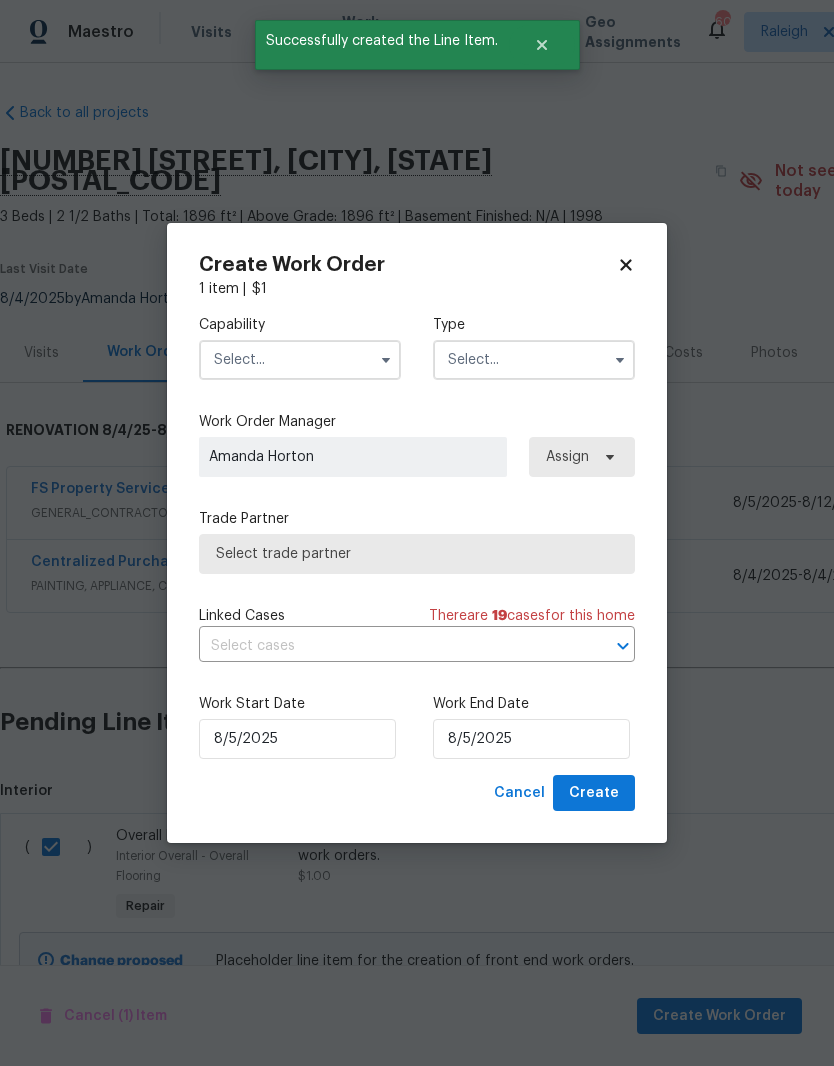 click at bounding box center [300, 360] 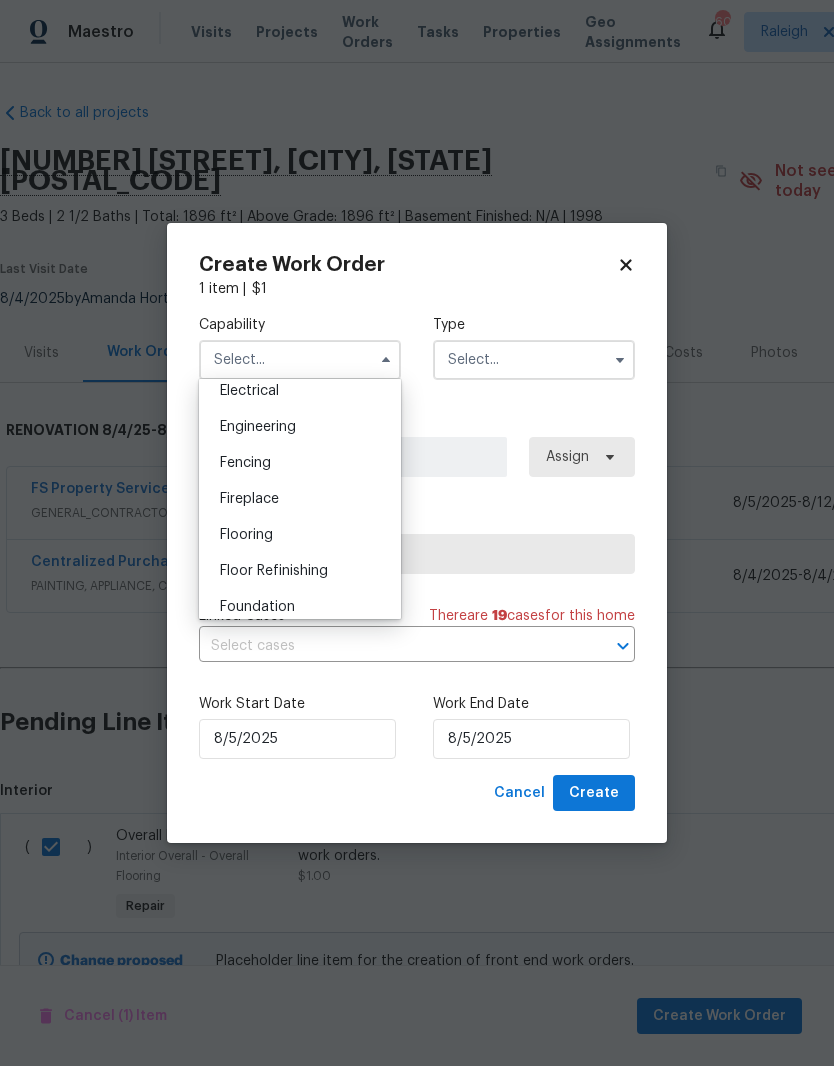 scroll, scrollTop: 691, scrollLeft: 0, axis: vertical 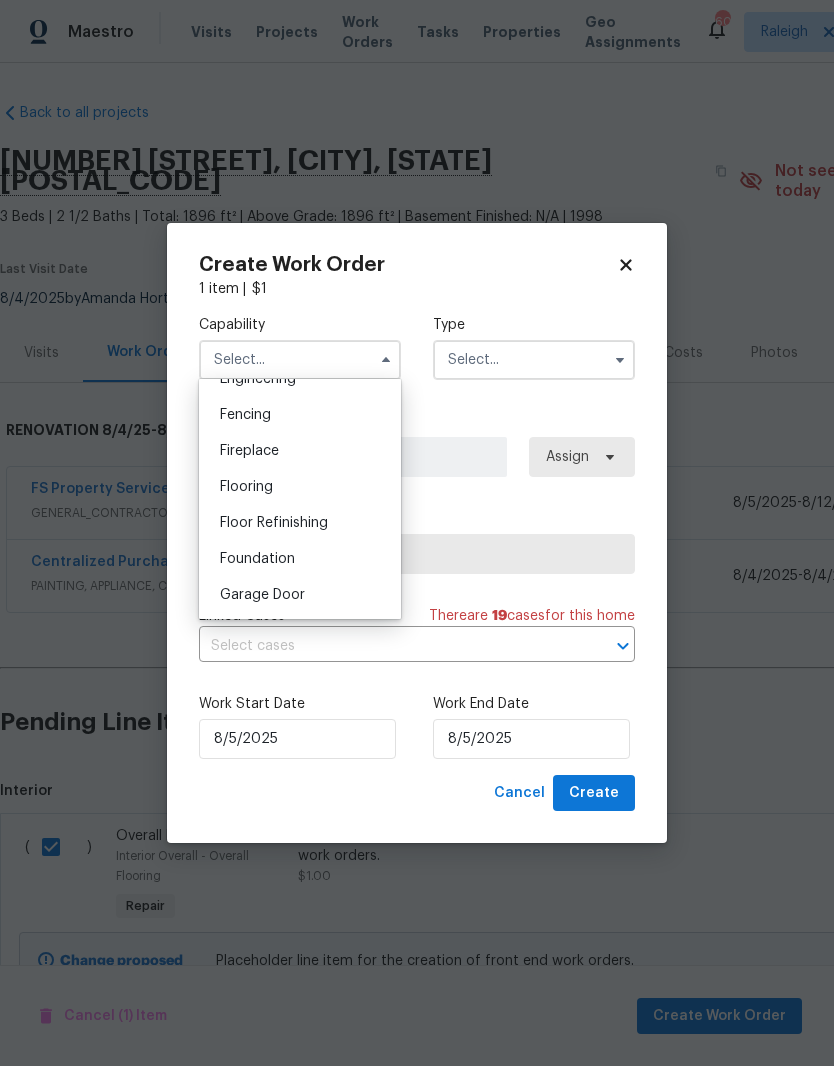 click on "Flooring" at bounding box center (300, 487) 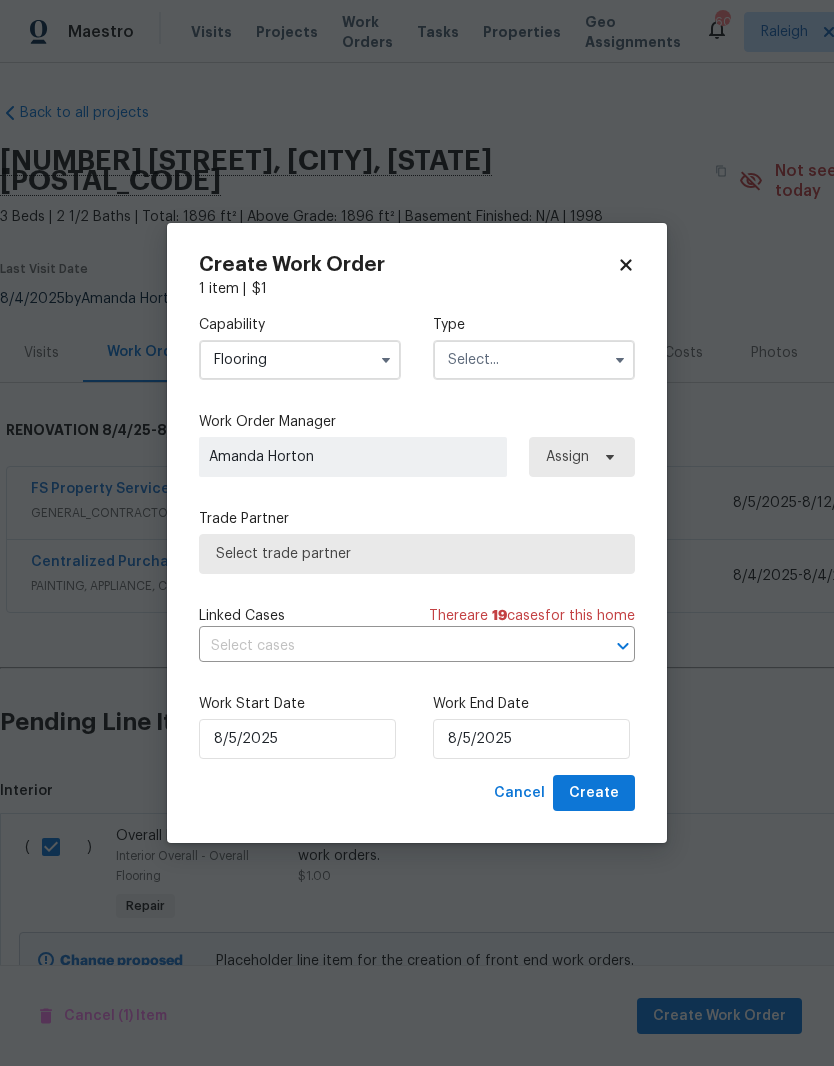click at bounding box center [534, 360] 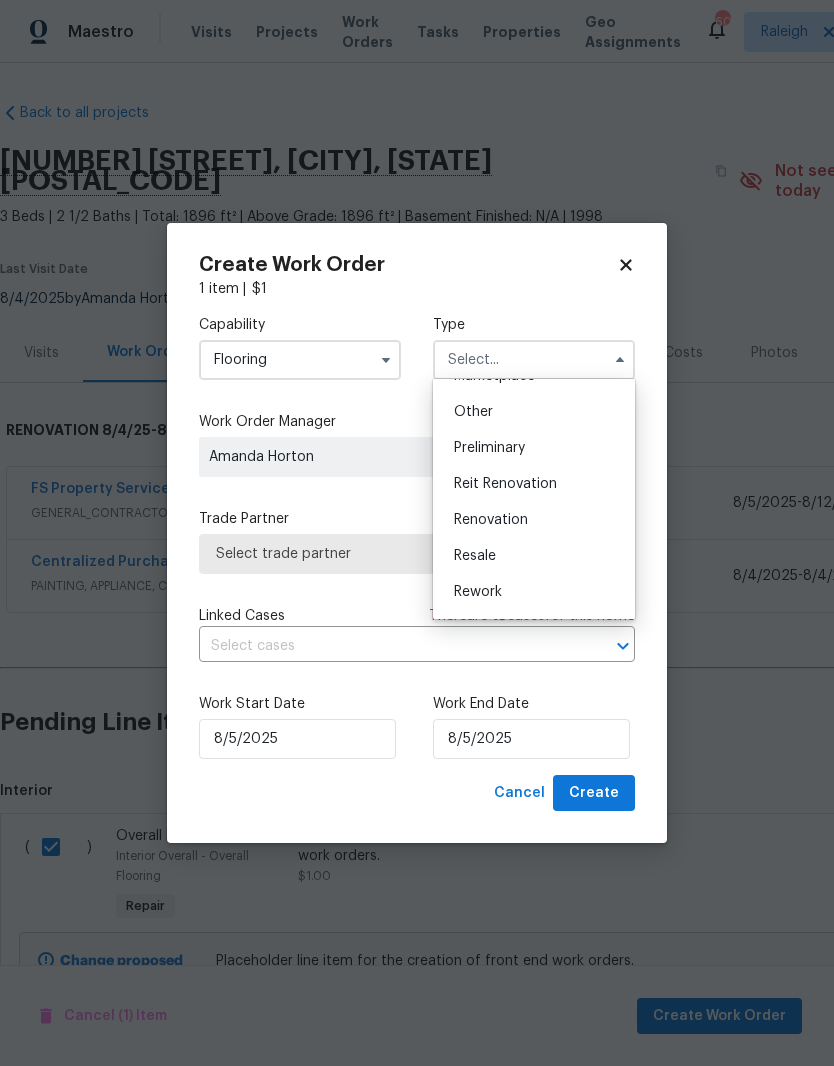 scroll, scrollTop: 387, scrollLeft: 0, axis: vertical 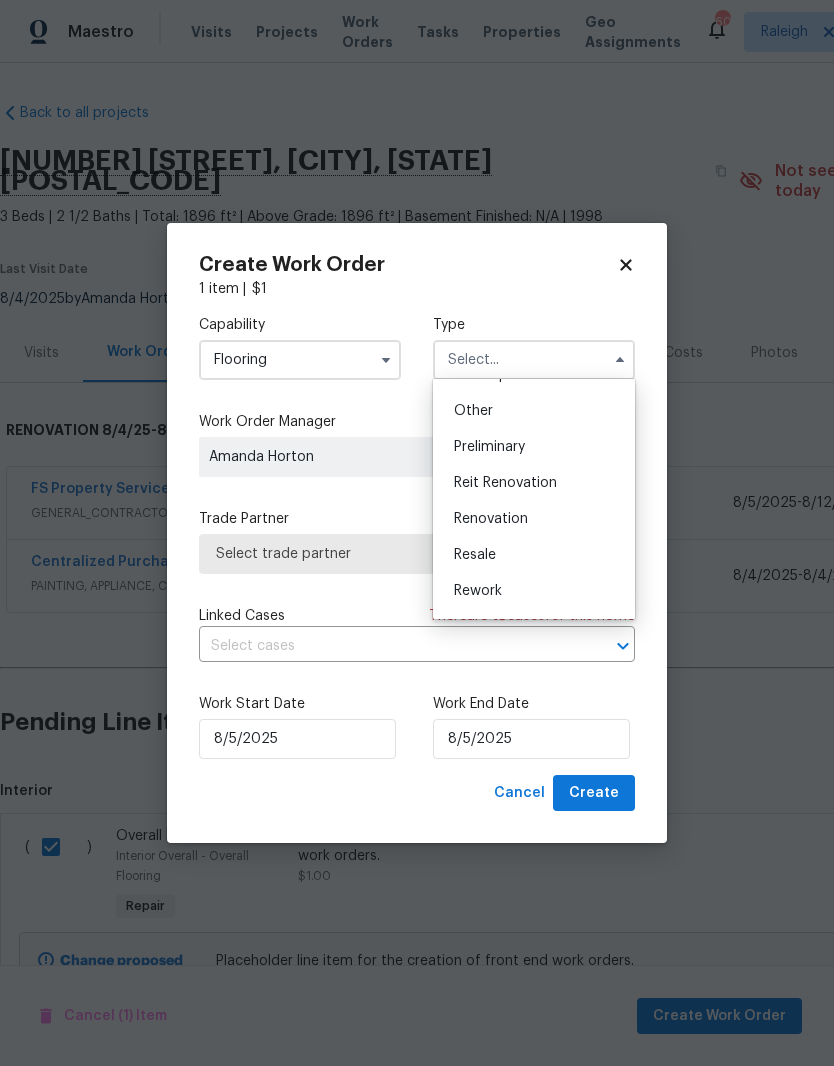 click on "Renovation" at bounding box center (534, 519) 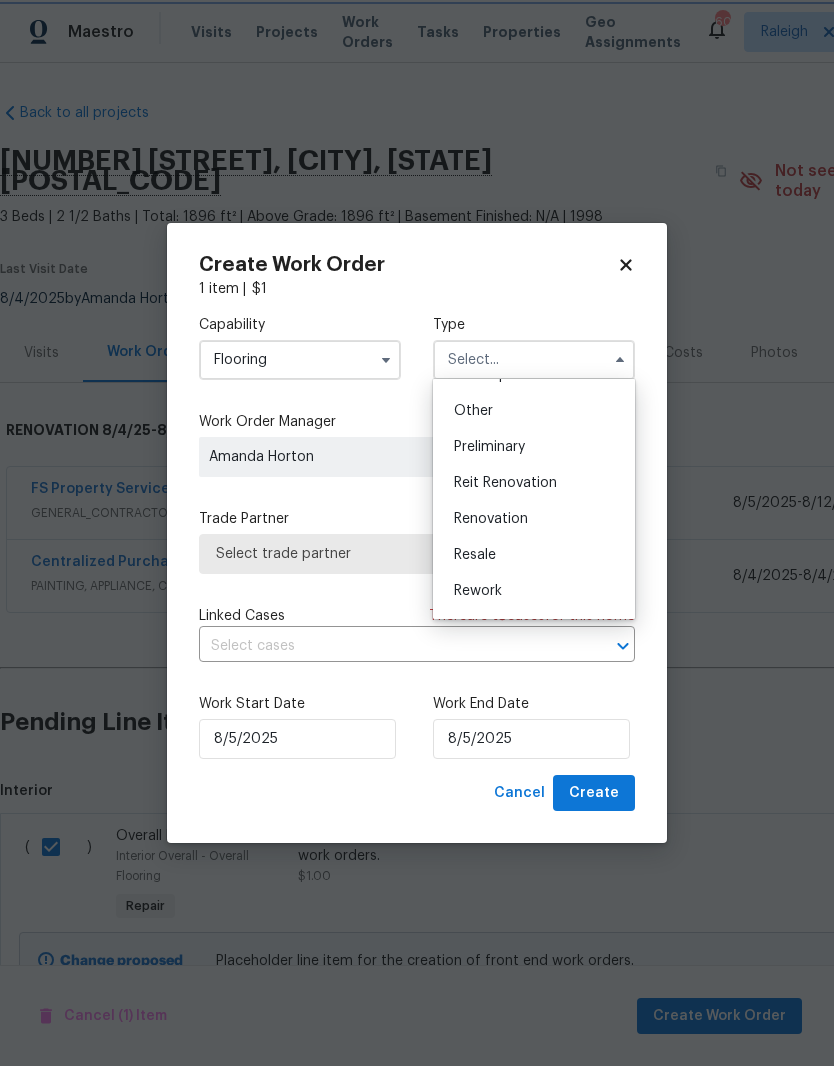 type on "Renovation" 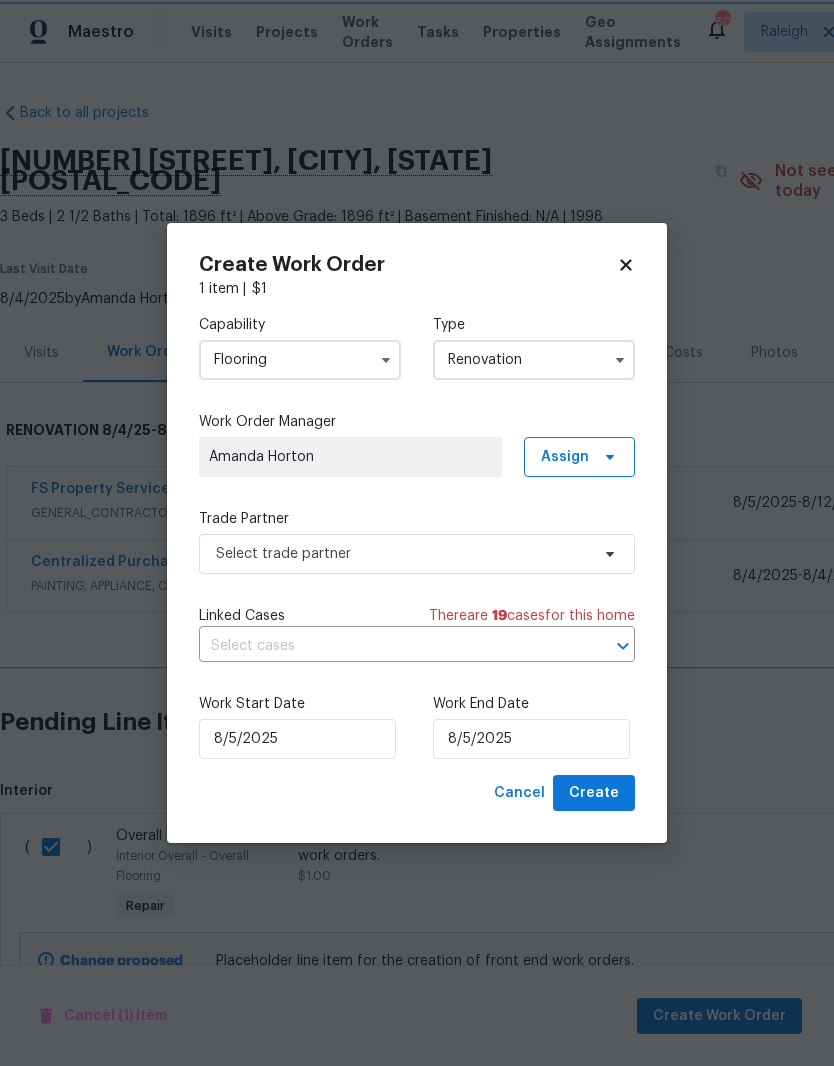 scroll, scrollTop: 0, scrollLeft: 0, axis: both 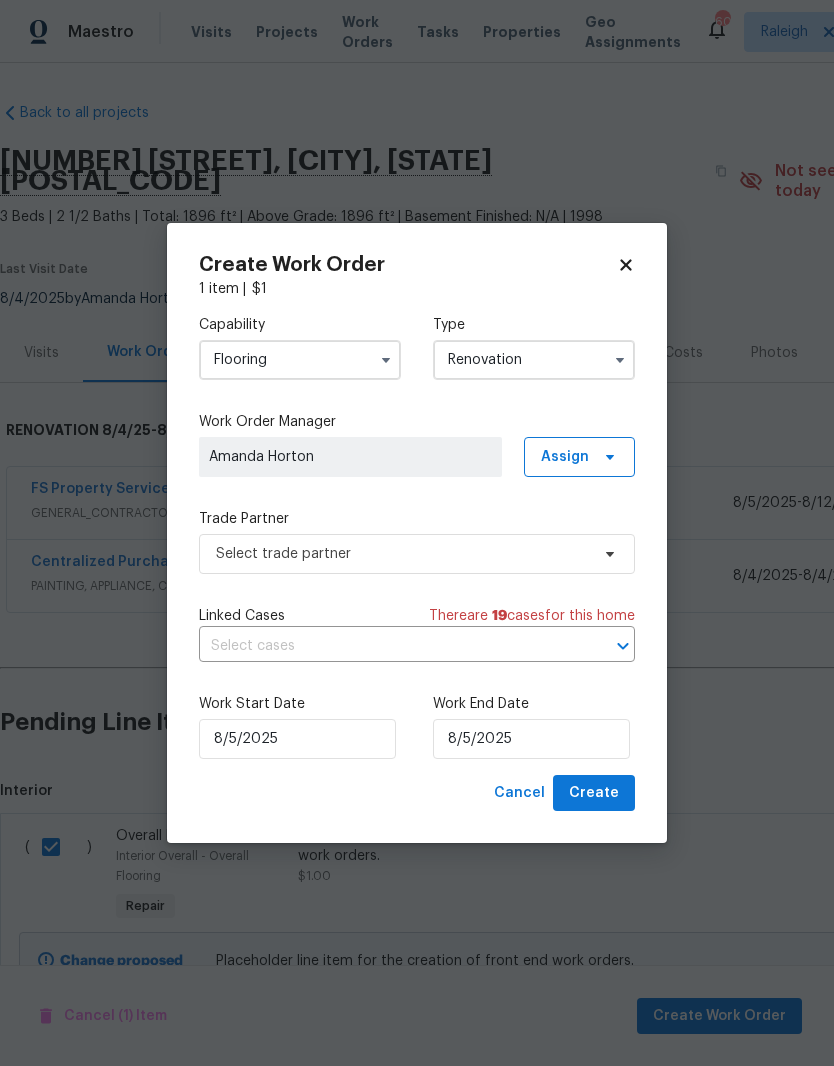 click at bounding box center [389, 646] 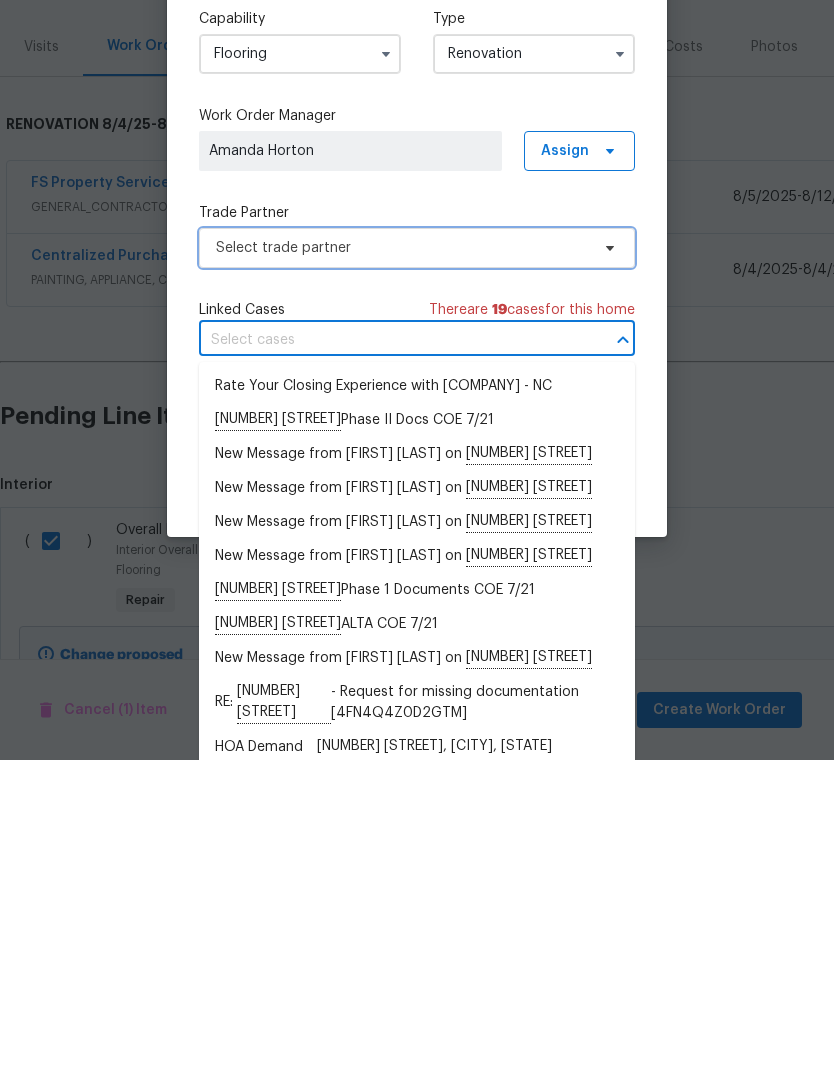 click on "Select trade partner" at bounding box center [417, 554] 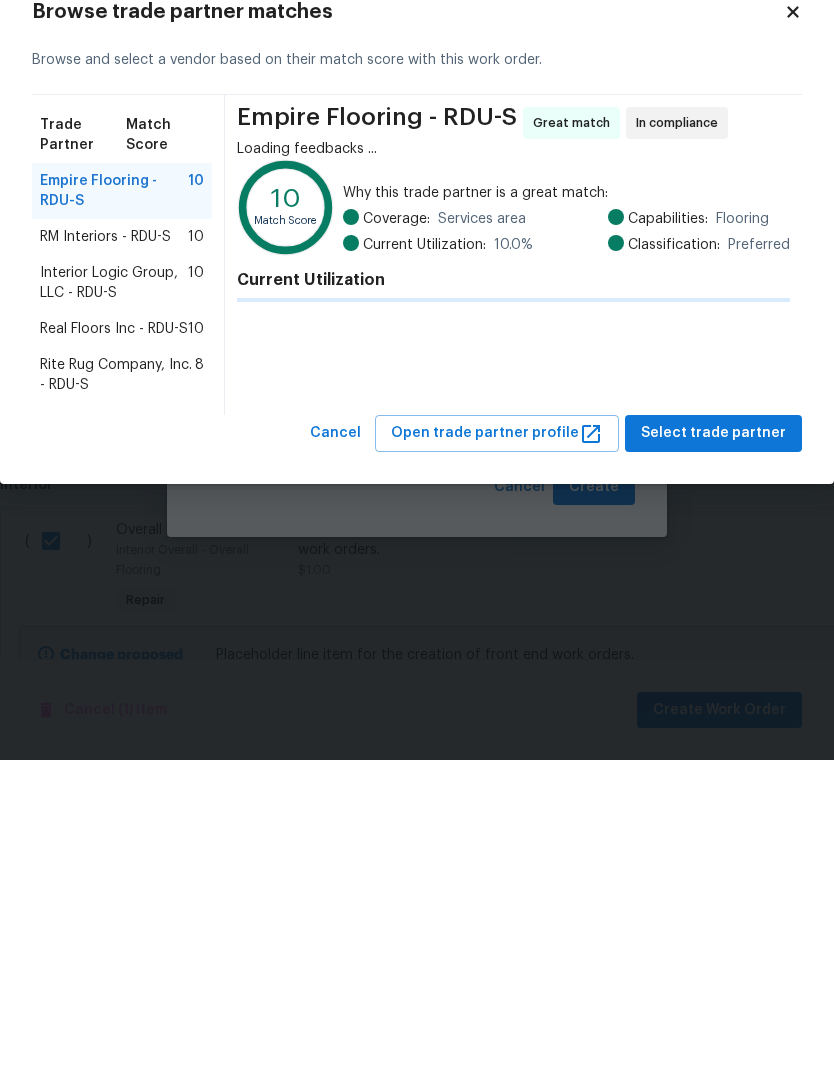 scroll, scrollTop: 82, scrollLeft: 0, axis: vertical 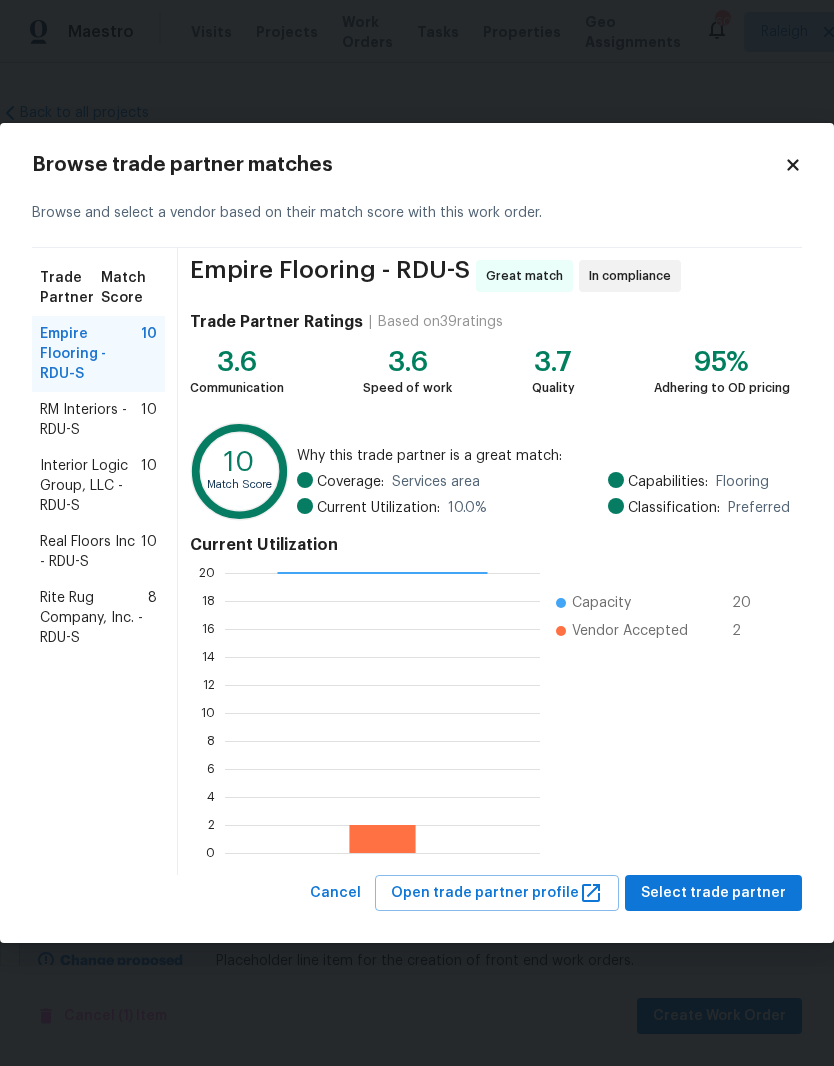 click on "RM Interiors - RDU-S" at bounding box center (90, 420) 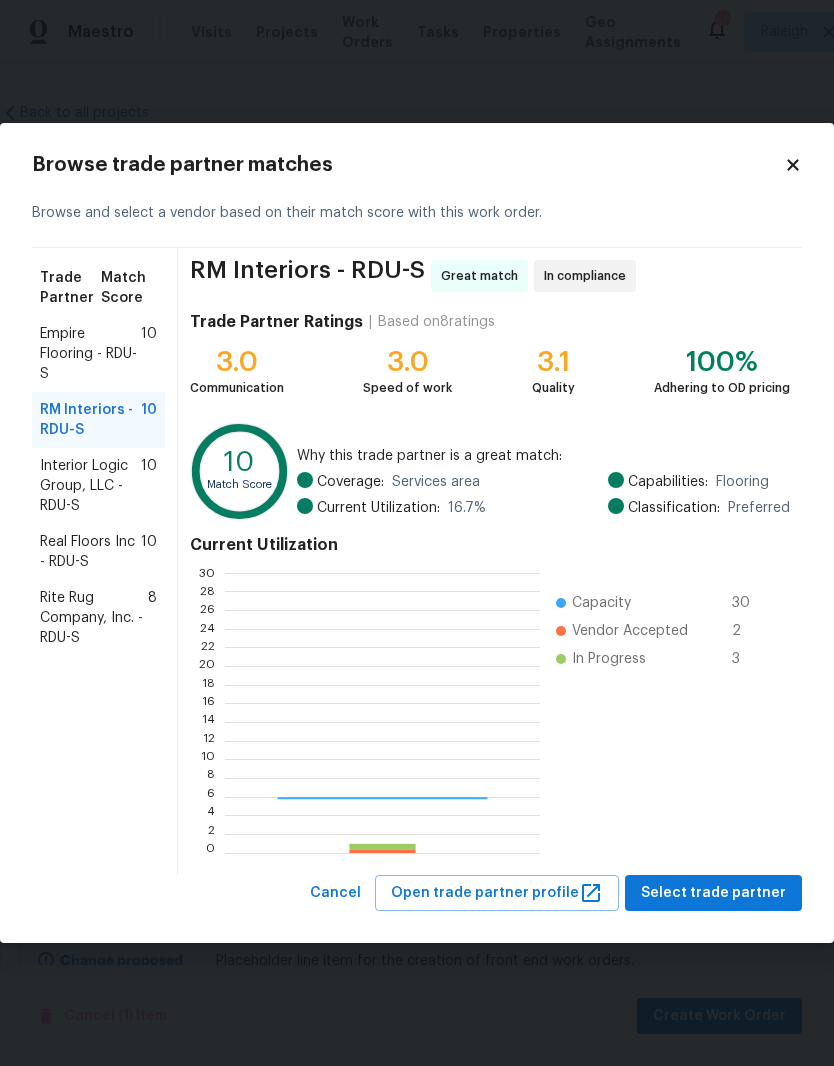 scroll, scrollTop: 2, scrollLeft: 2, axis: both 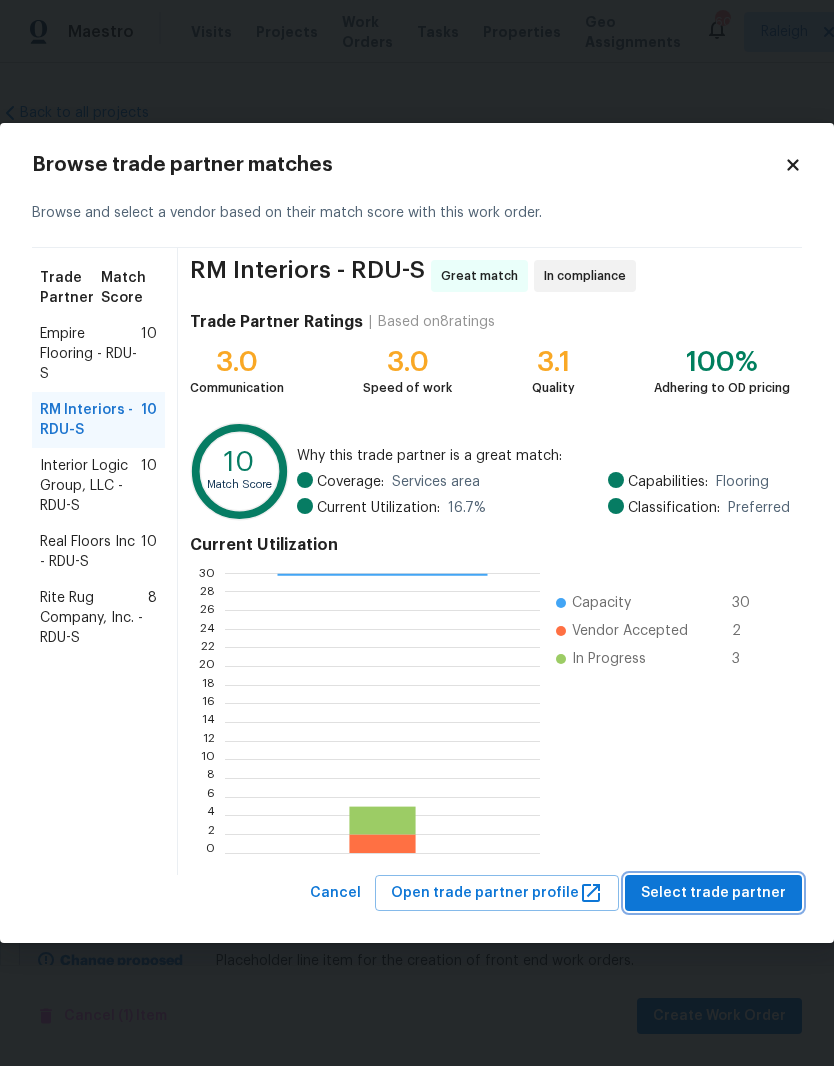 click on "Select trade partner" at bounding box center [713, 893] 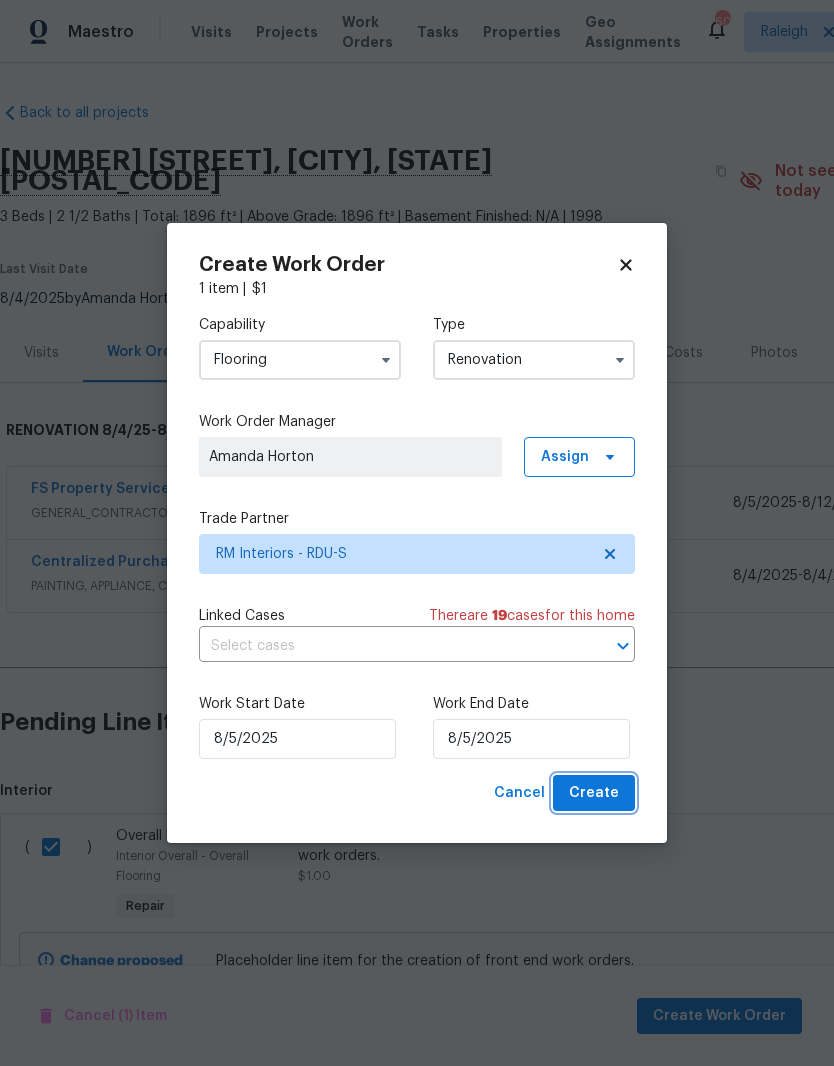click on "Create" at bounding box center (594, 793) 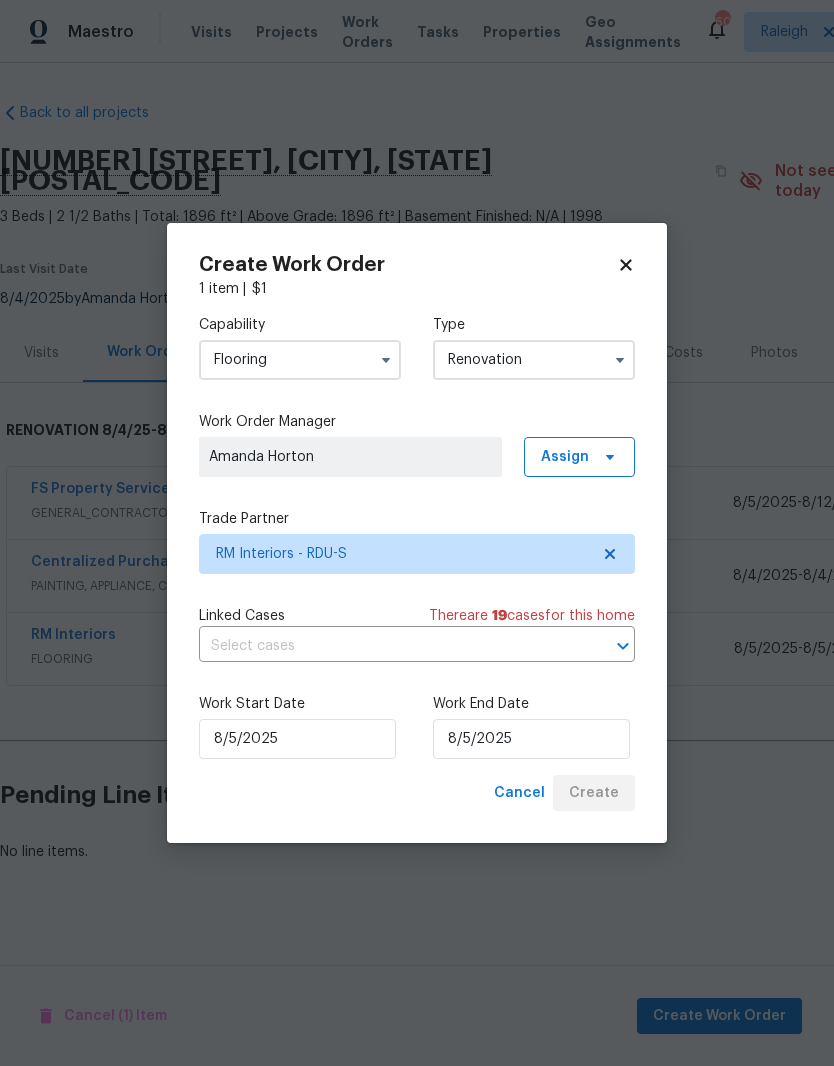 scroll, scrollTop: 0, scrollLeft: 0, axis: both 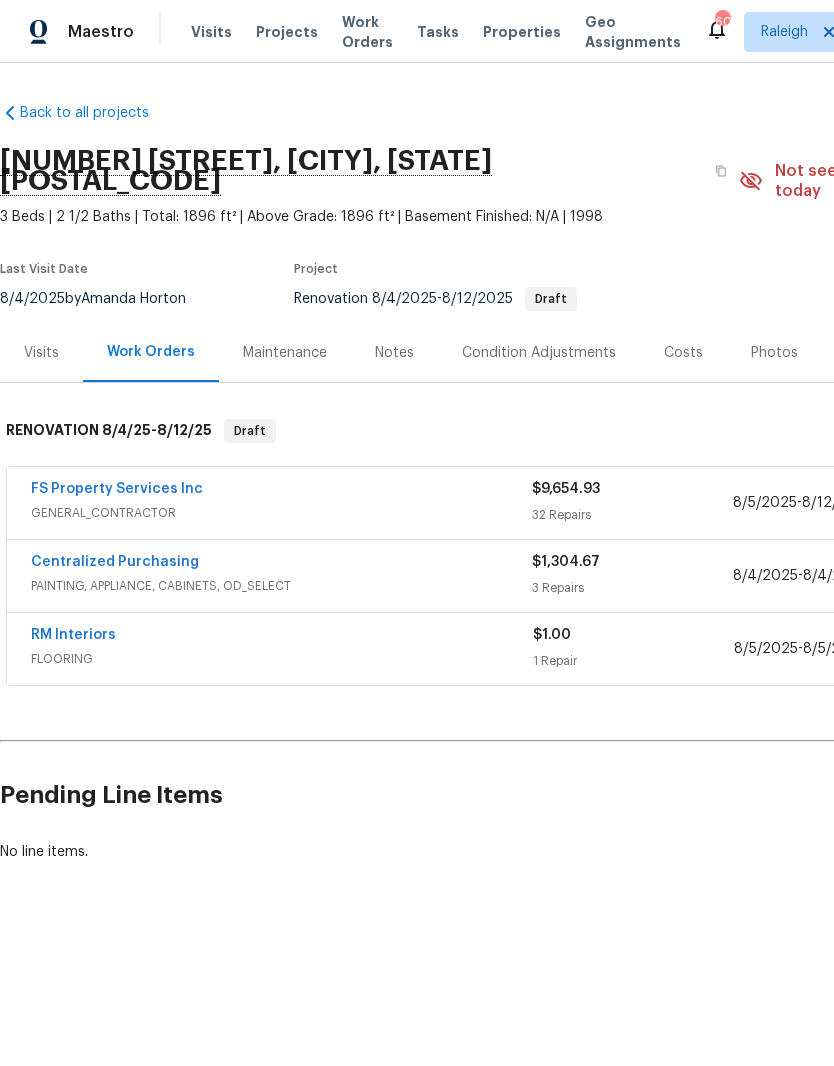 click on "RM Interiors" at bounding box center [73, 635] 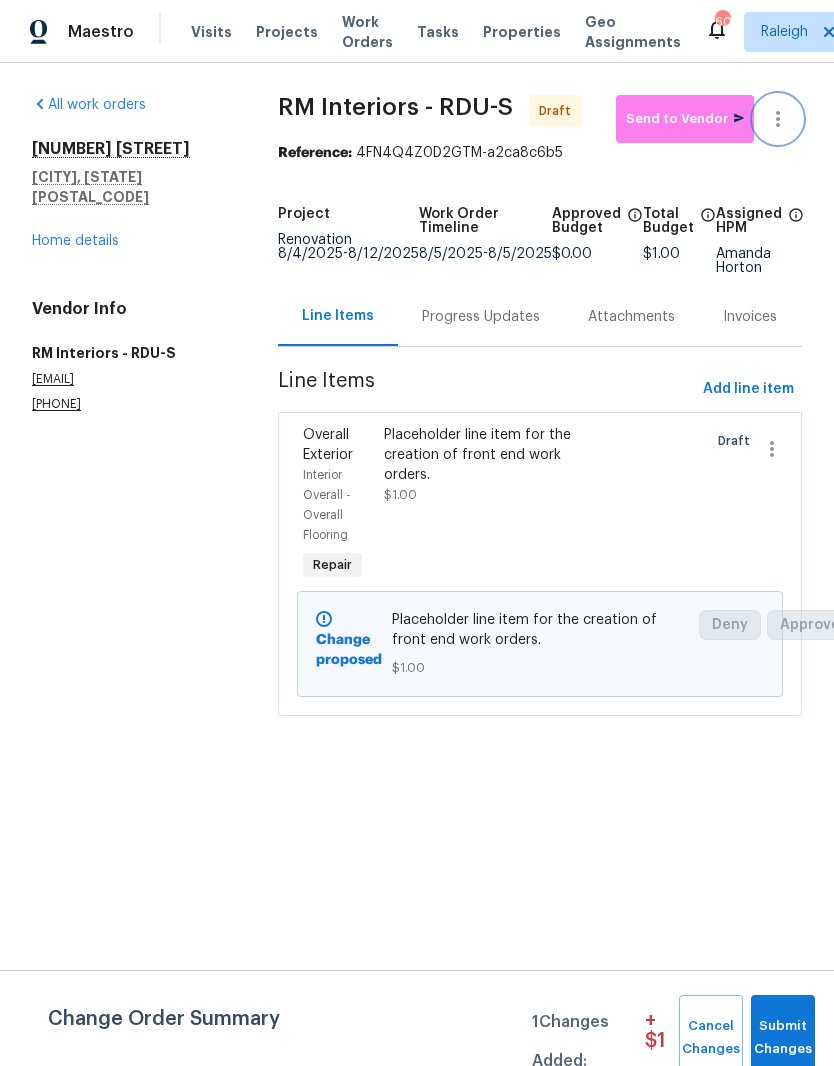 click 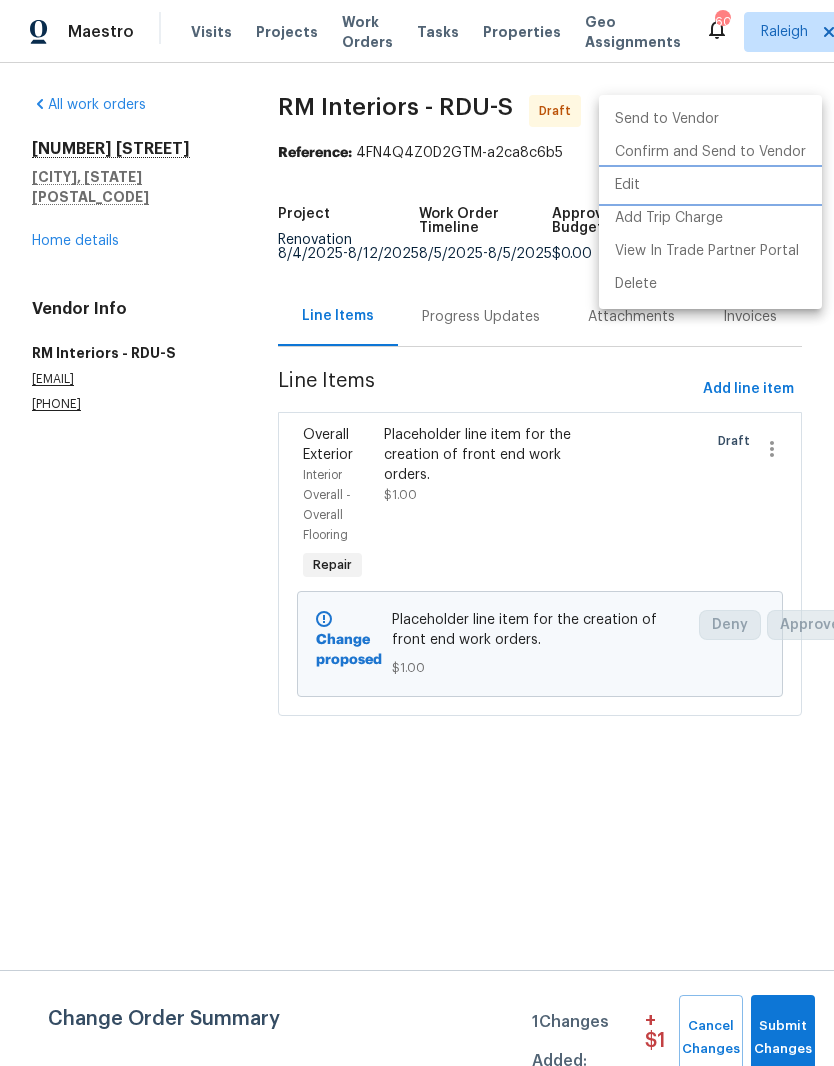 click on "Edit" at bounding box center (710, 185) 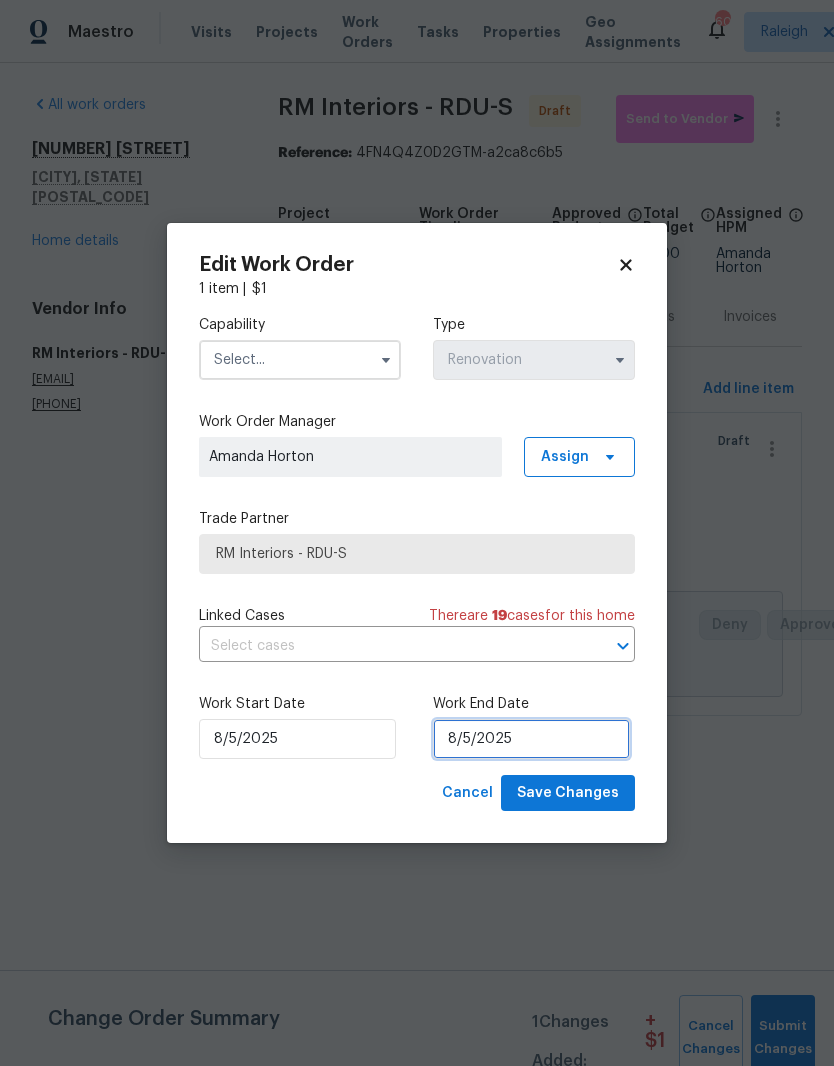 click on "8/5/2025" at bounding box center (531, 739) 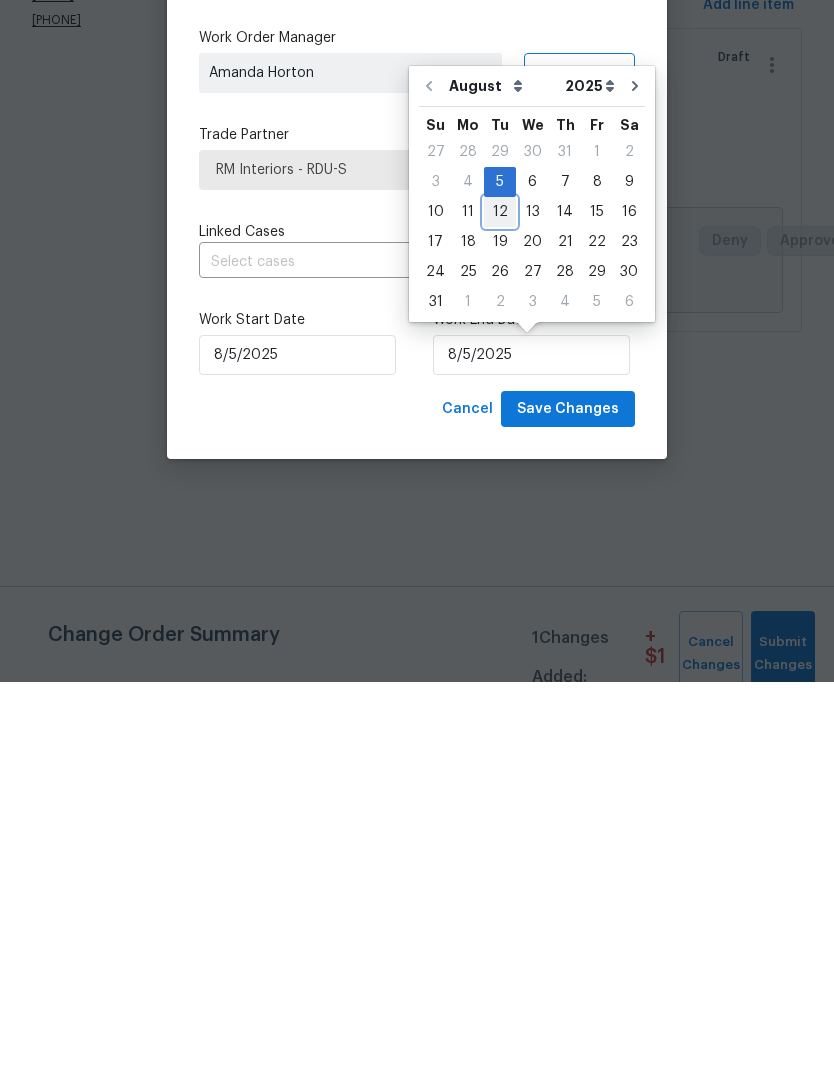 click on "12" at bounding box center [500, 596] 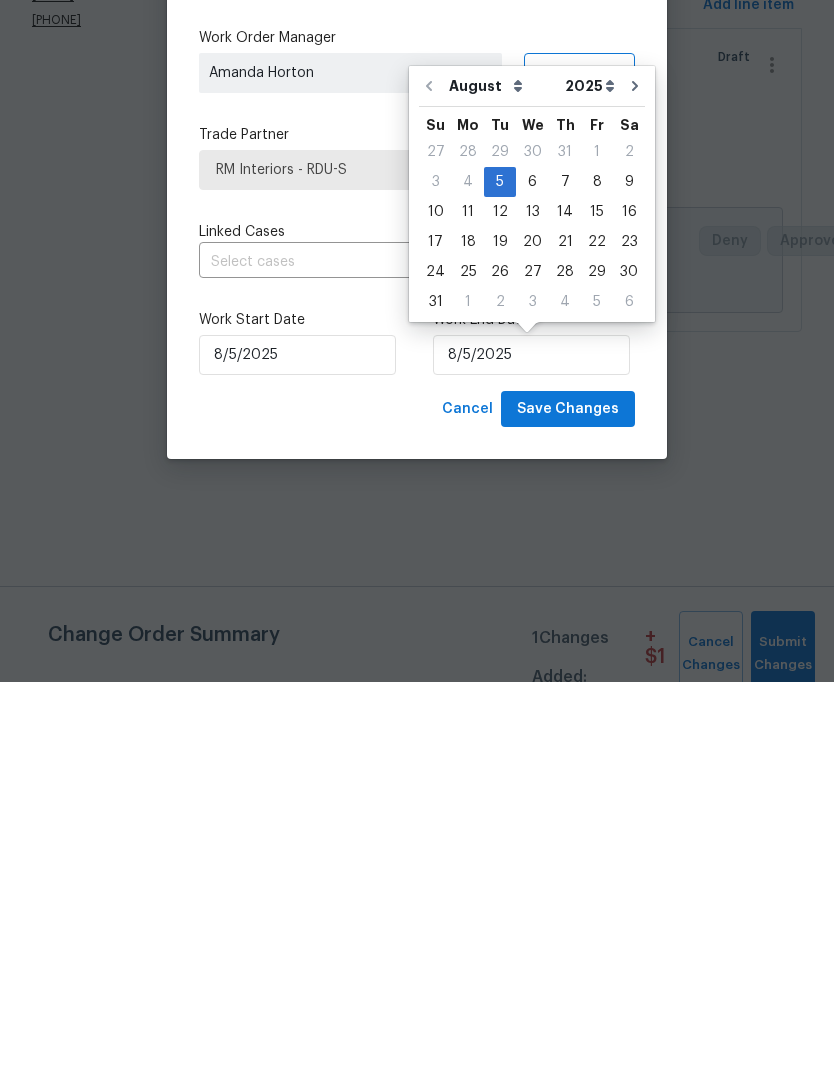 type on "8/12/2025" 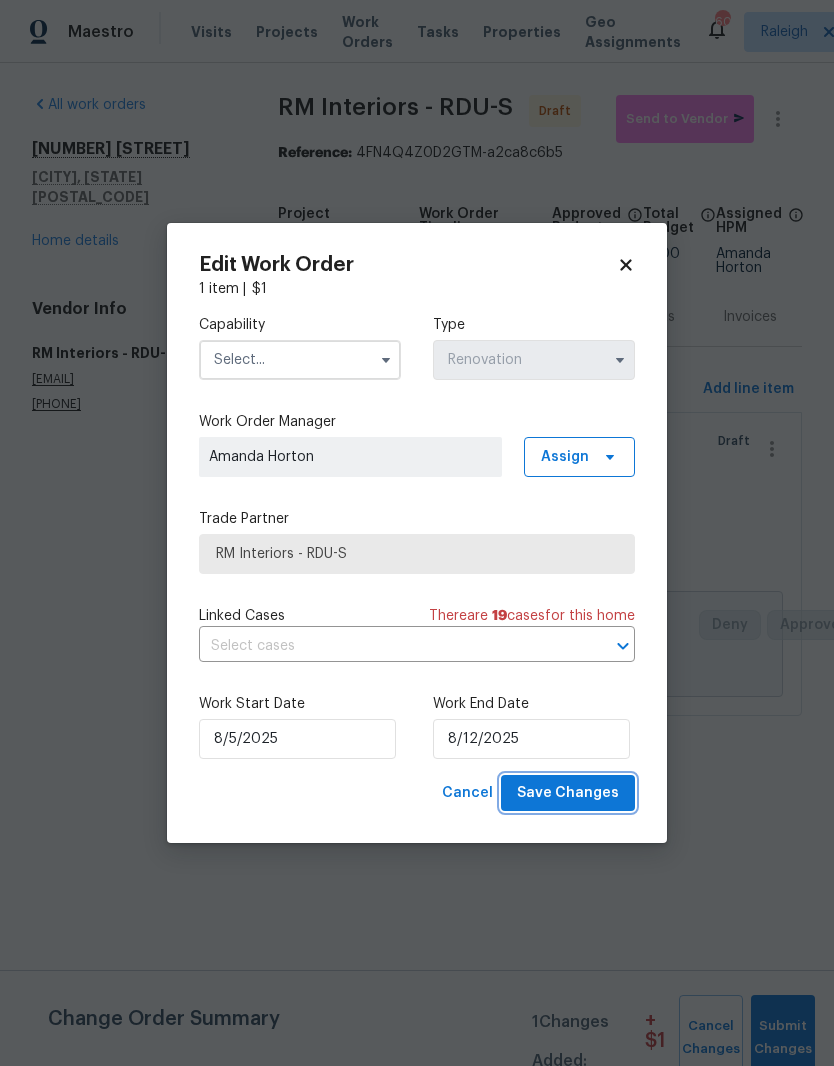 click on "Save Changes" at bounding box center (568, 793) 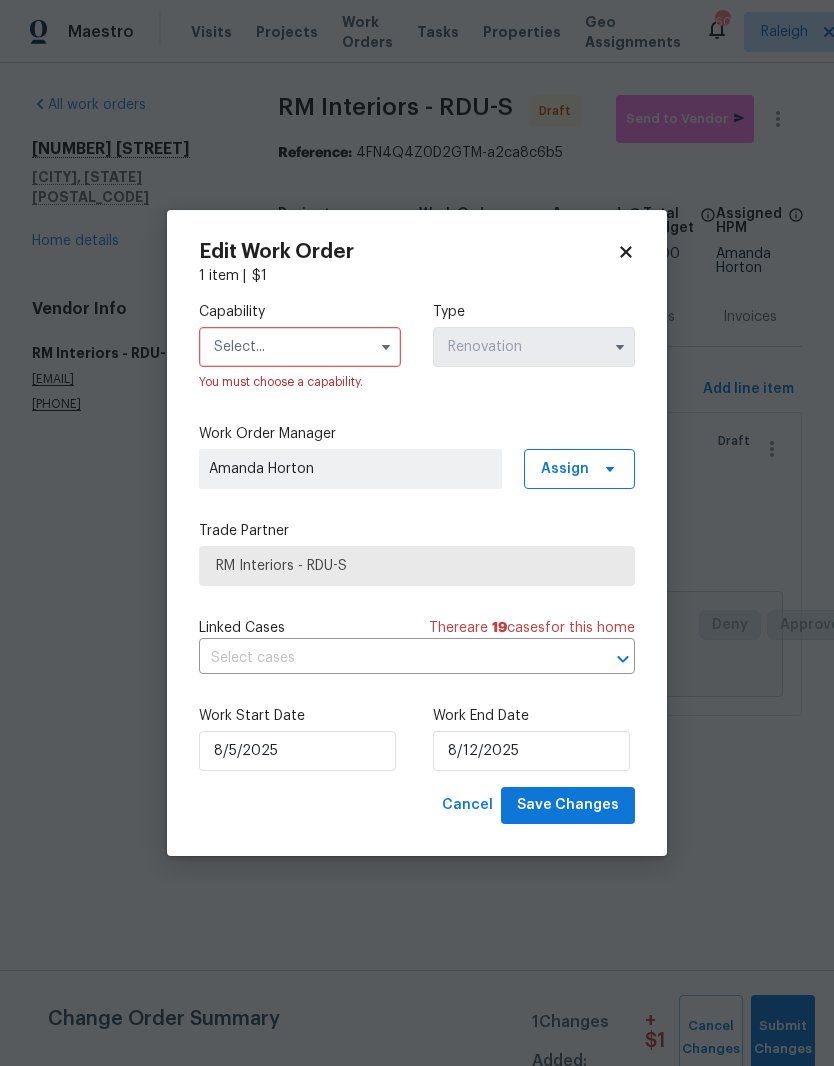 click at bounding box center (300, 347) 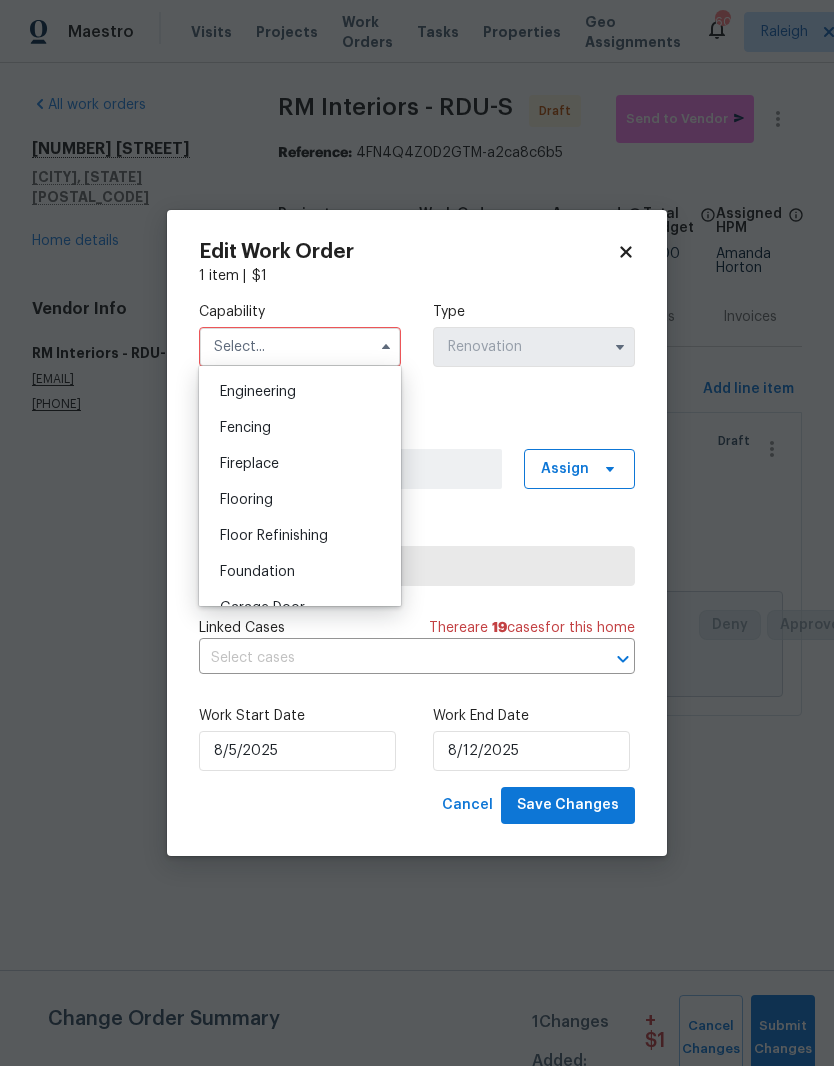 scroll, scrollTop: 690, scrollLeft: 0, axis: vertical 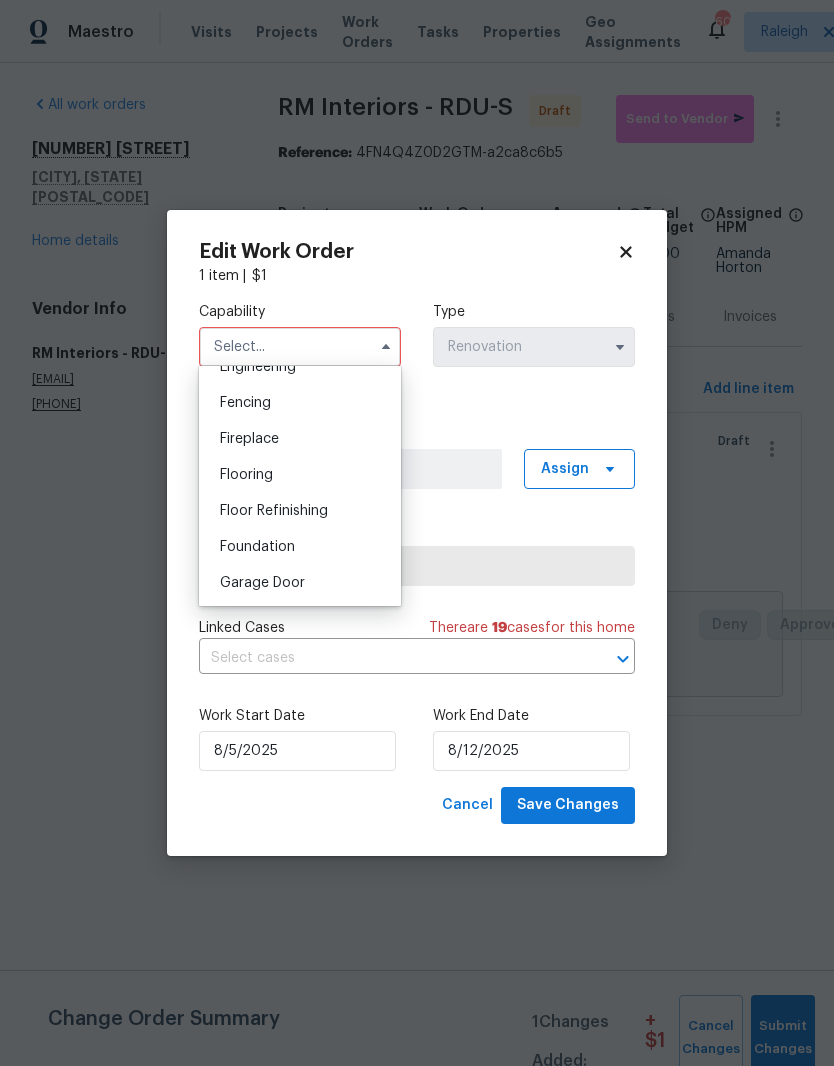 click on "Flooring" at bounding box center [300, 475] 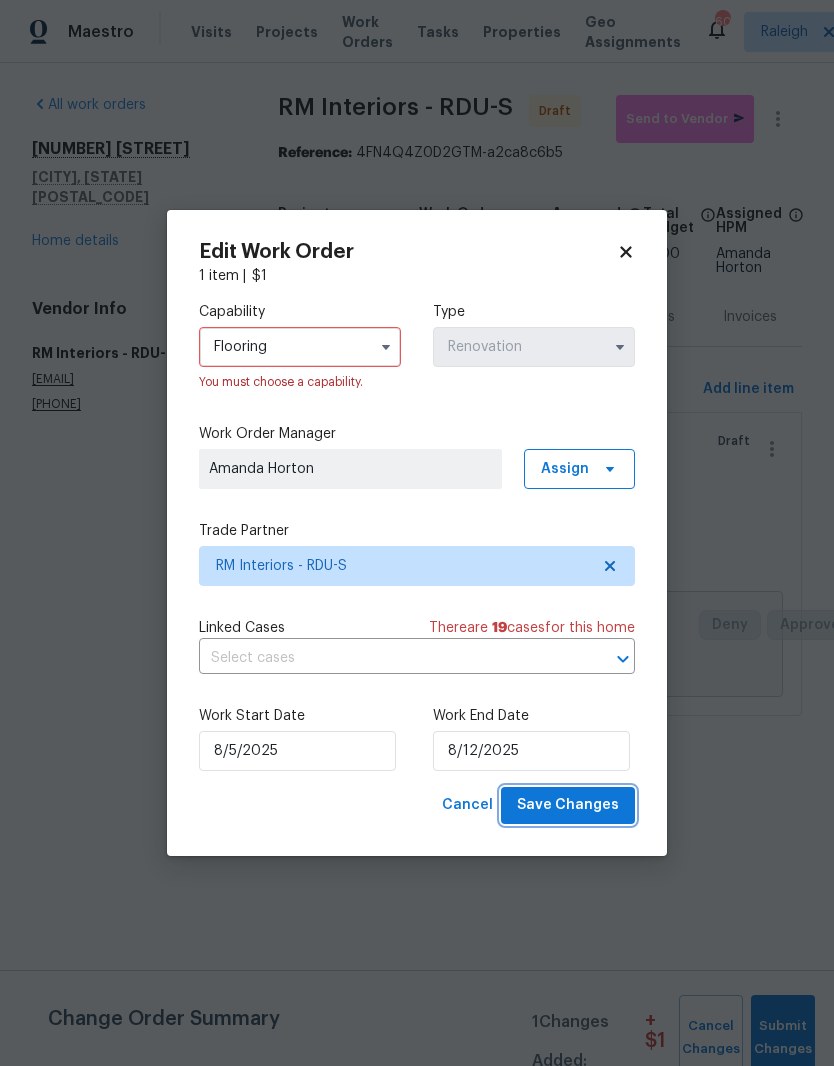 click on "Save Changes" at bounding box center [568, 805] 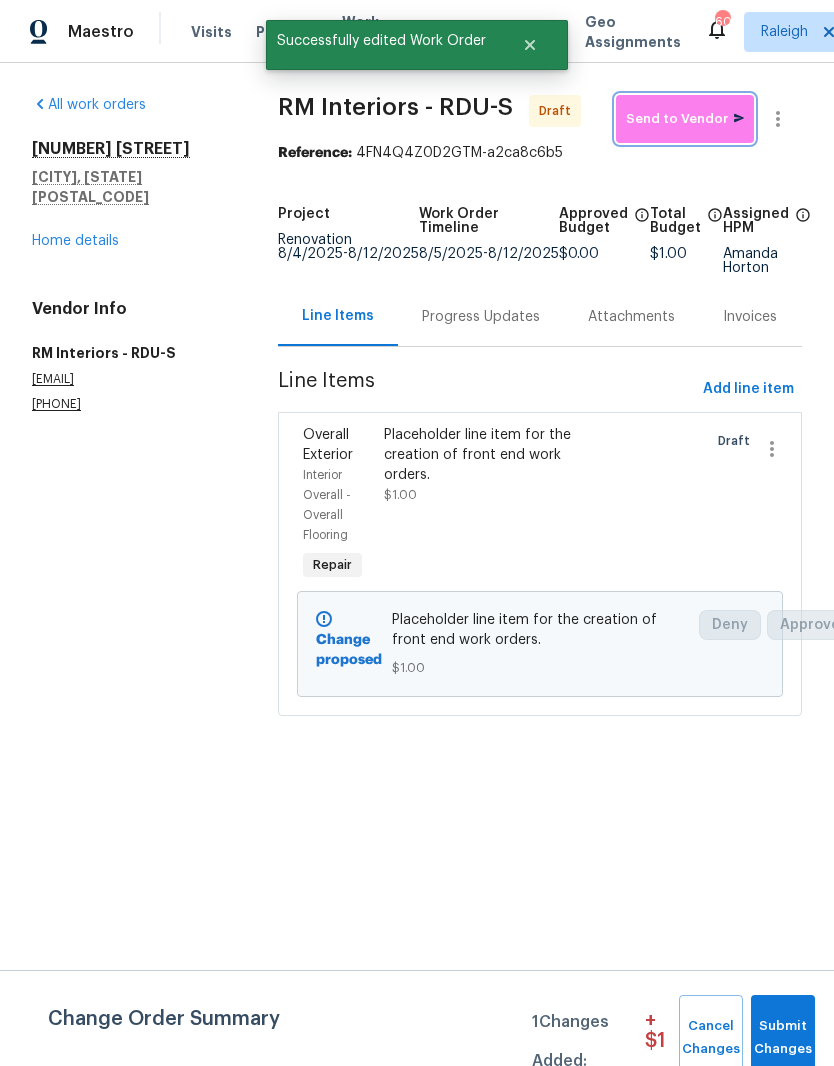 click on "Send to Vendor" at bounding box center [685, 119] 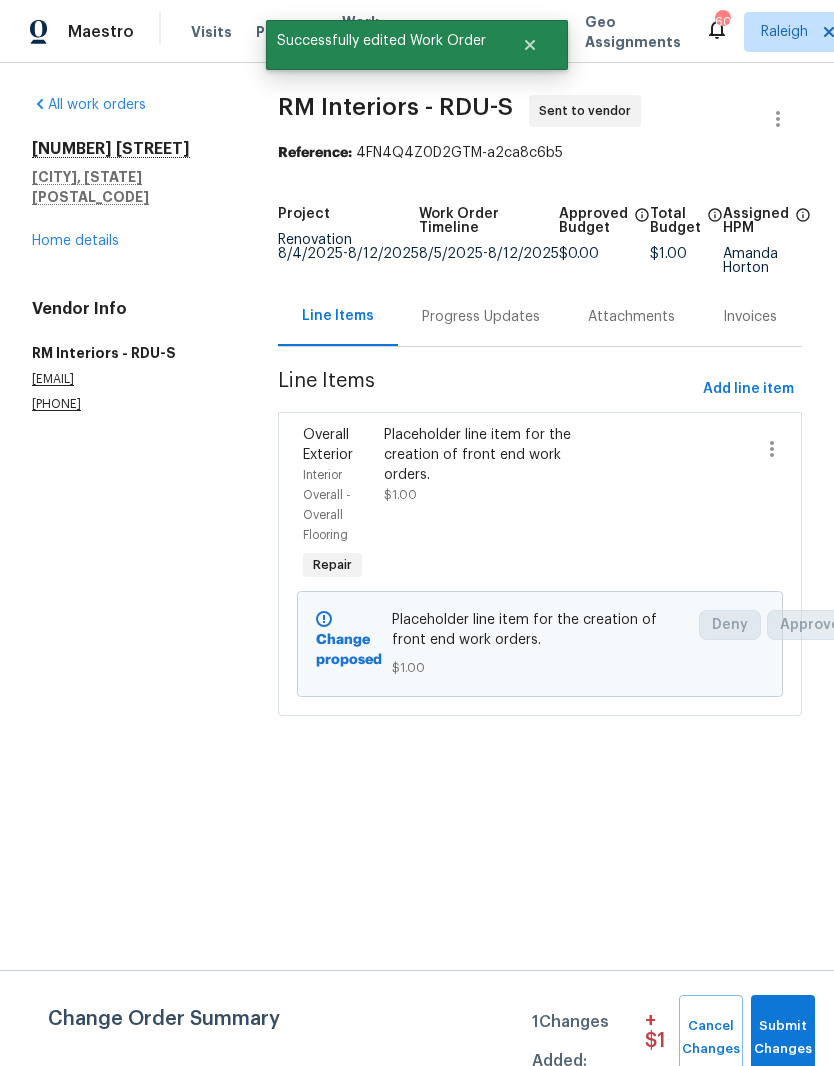 click on "Progress Updates" at bounding box center [481, 317] 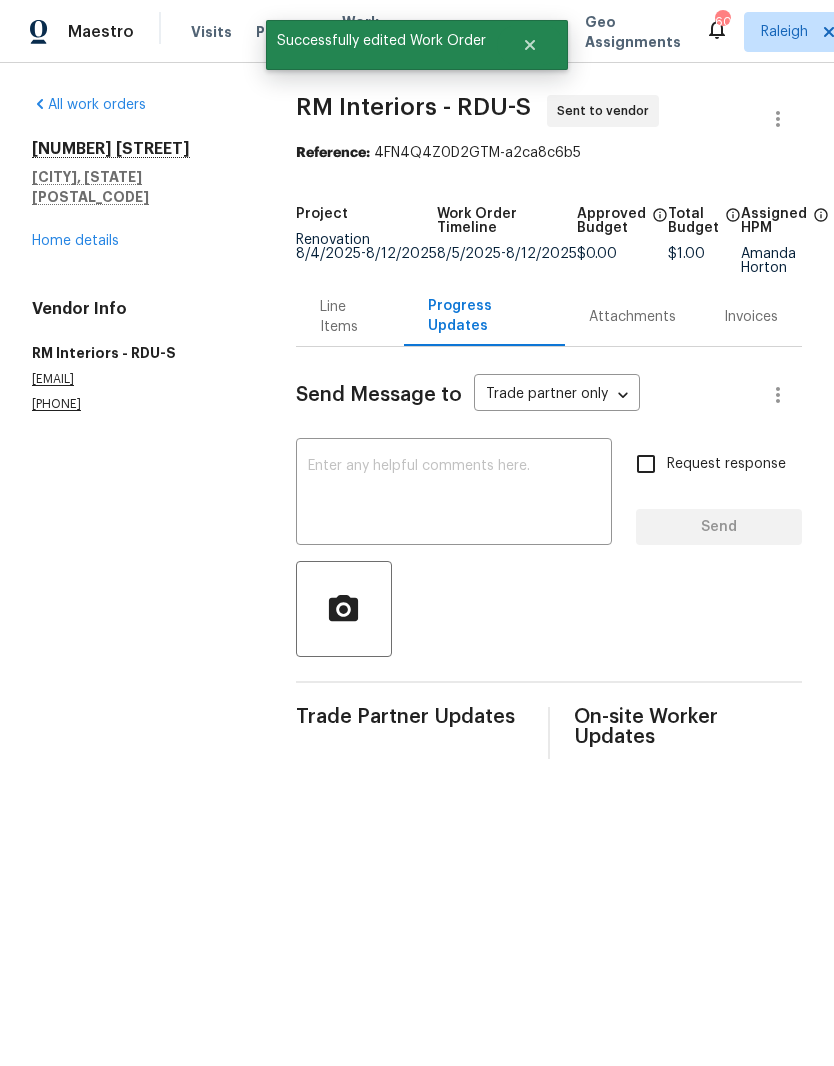 click at bounding box center [454, 494] 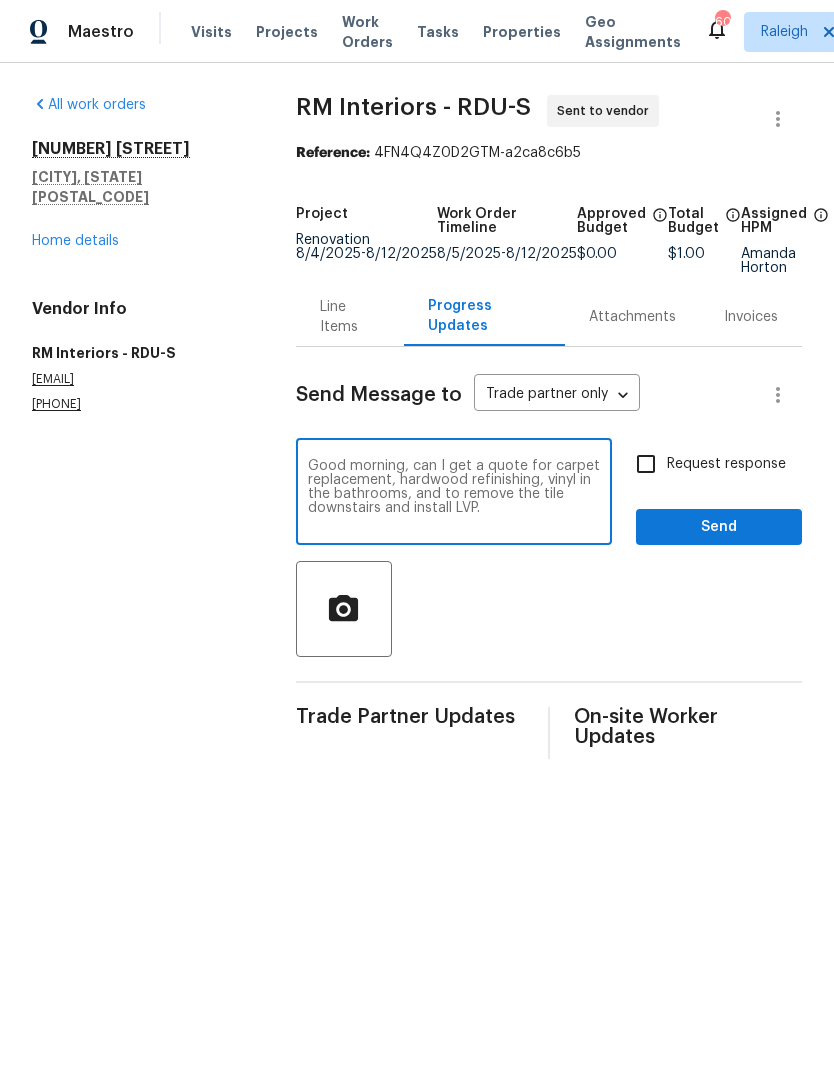 type on "Good morning, can I get a quote for carpet replacement, hardwood refinishing, vinyl in the bathrooms, and to remove the tile downstairs and install LVP." 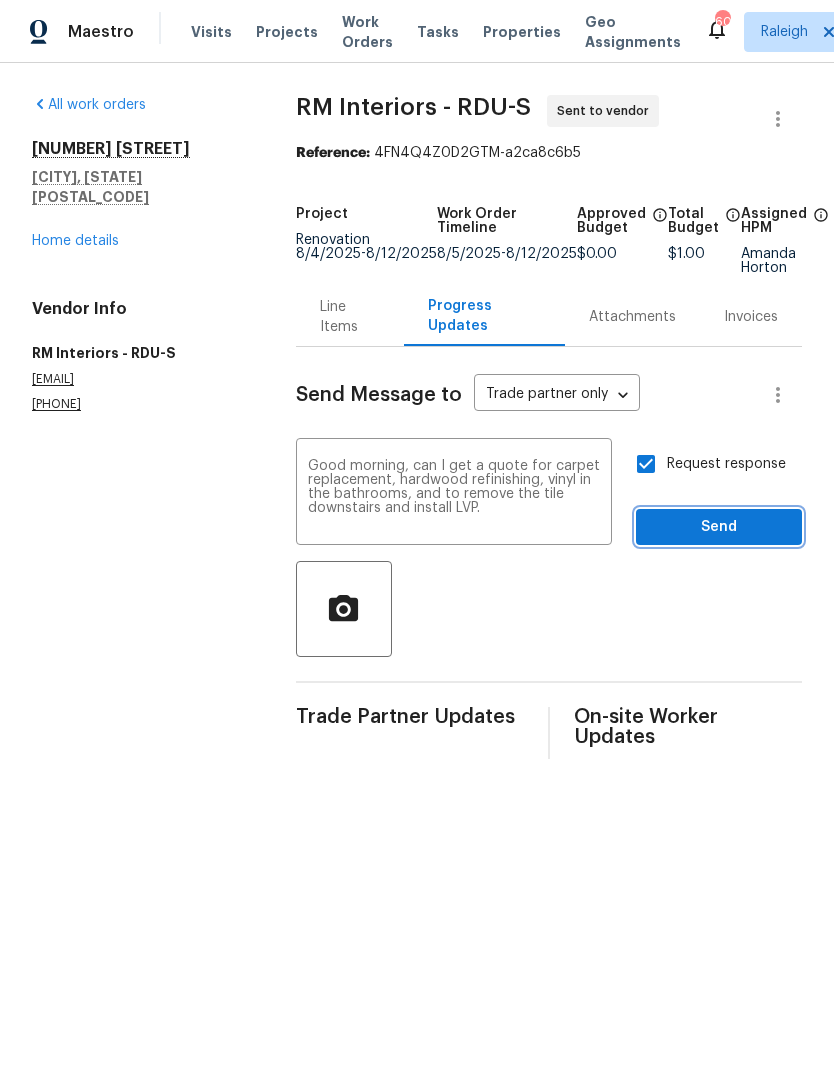 click on "Send" at bounding box center (719, 527) 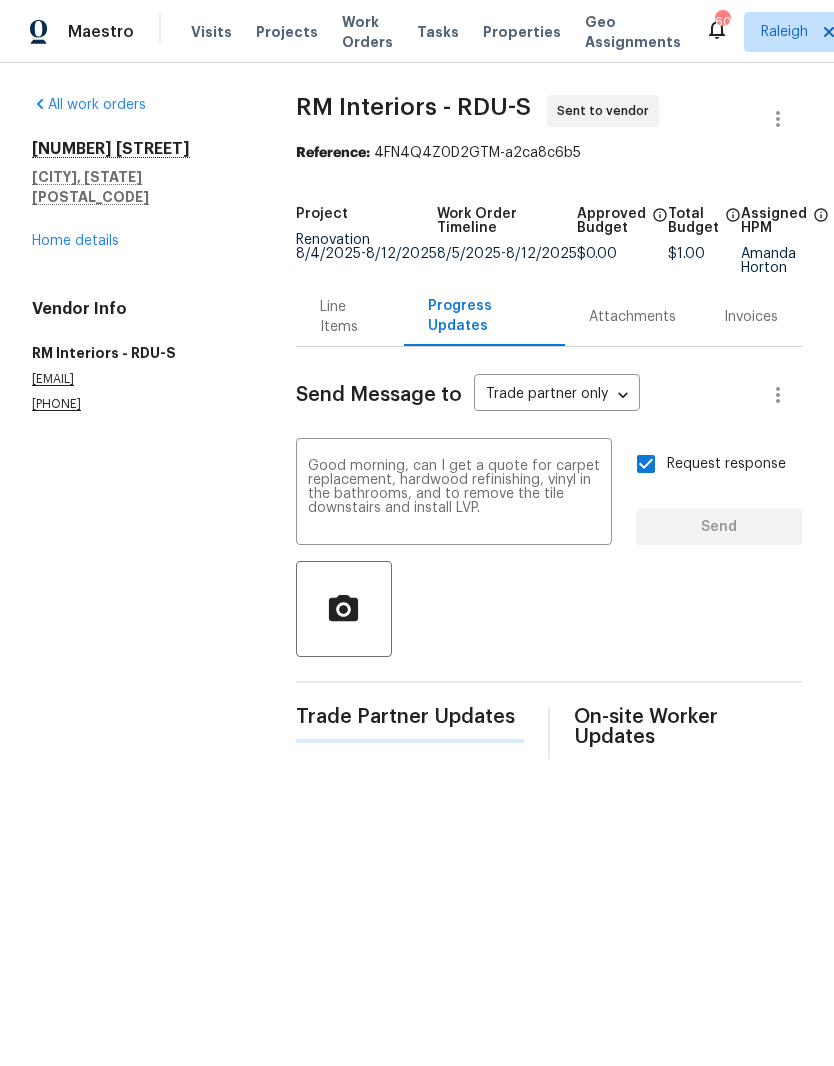 type 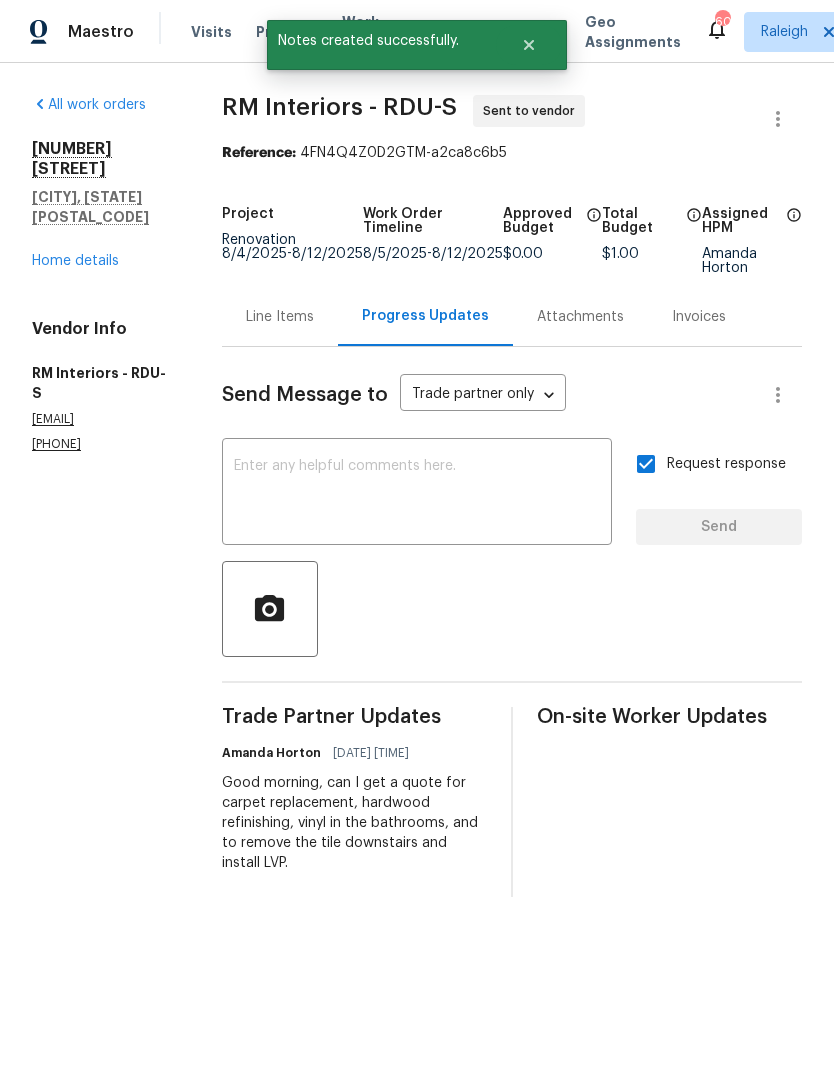 click on "Line Items" at bounding box center (280, 317) 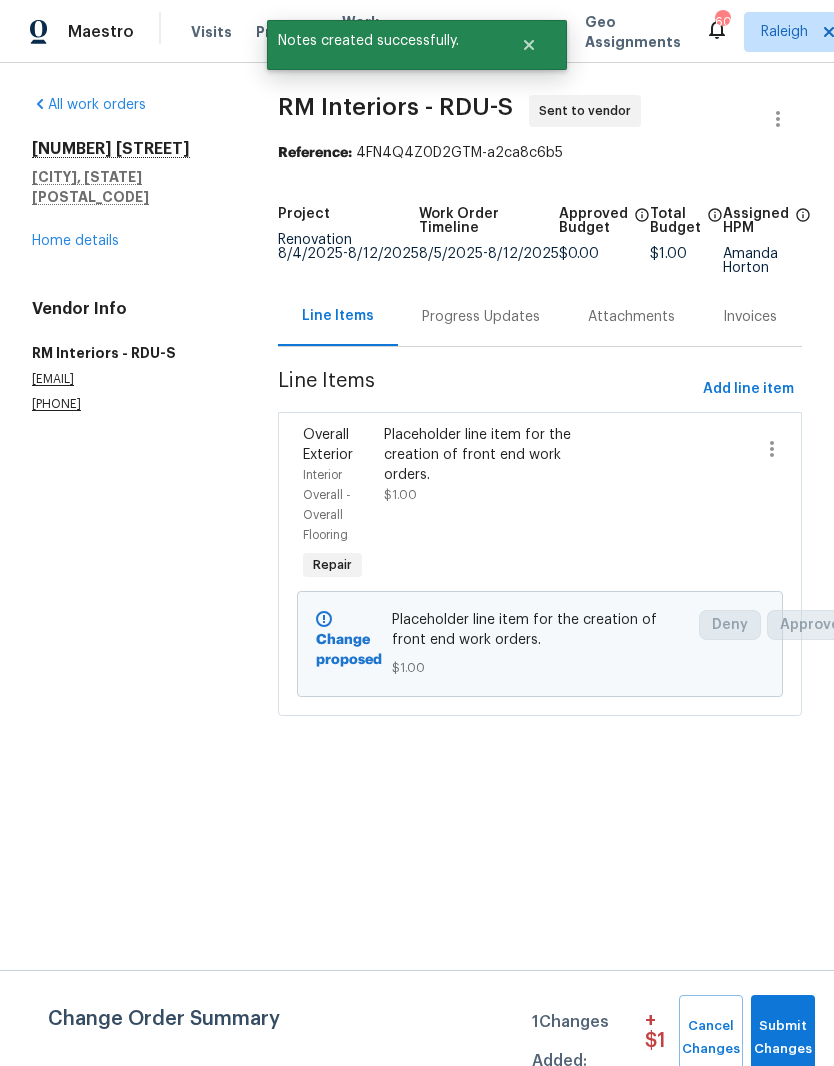 click on "Placeholder line item for the creation of front end work orders. $1.00" at bounding box center [479, 505] 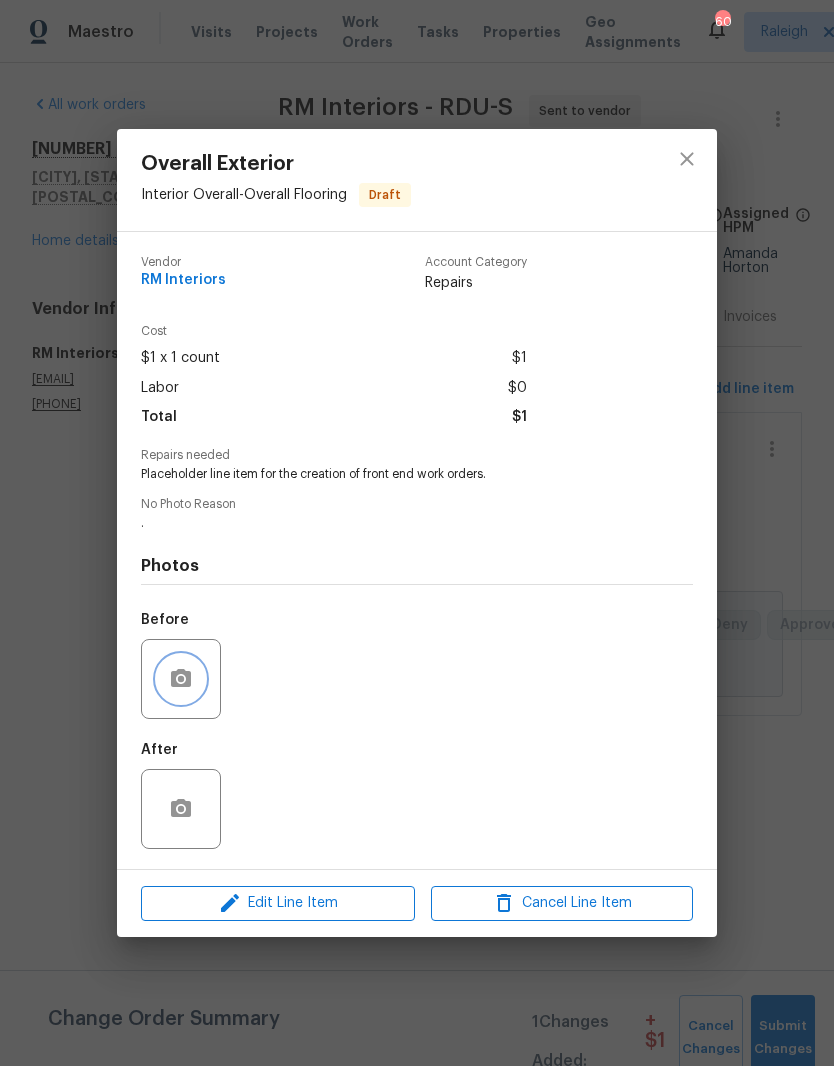 click at bounding box center (181, 679) 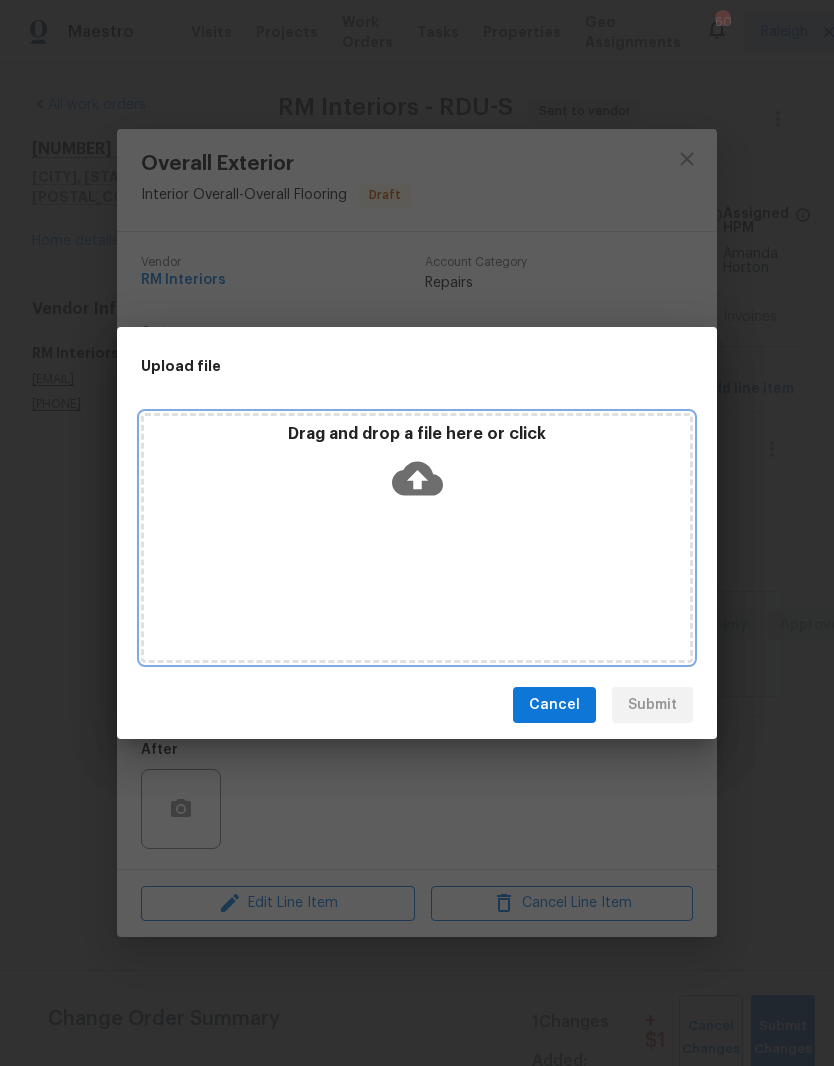 click 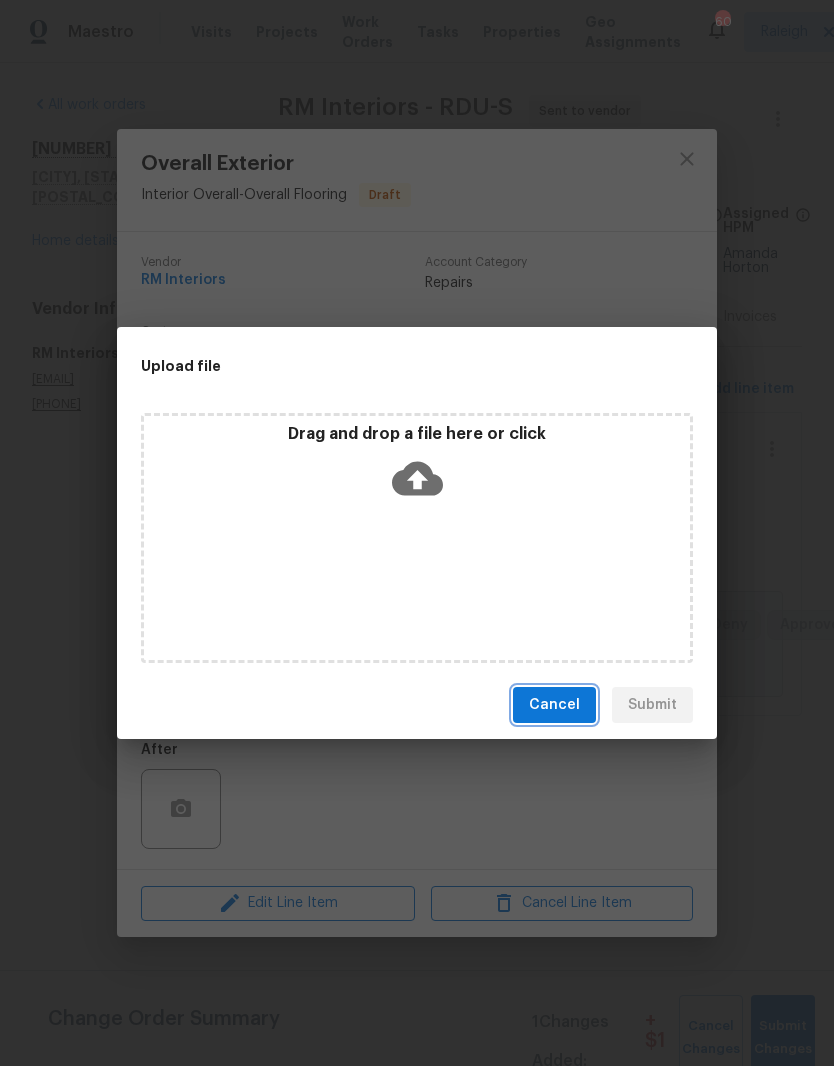 click on "Cancel" at bounding box center [554, 705] 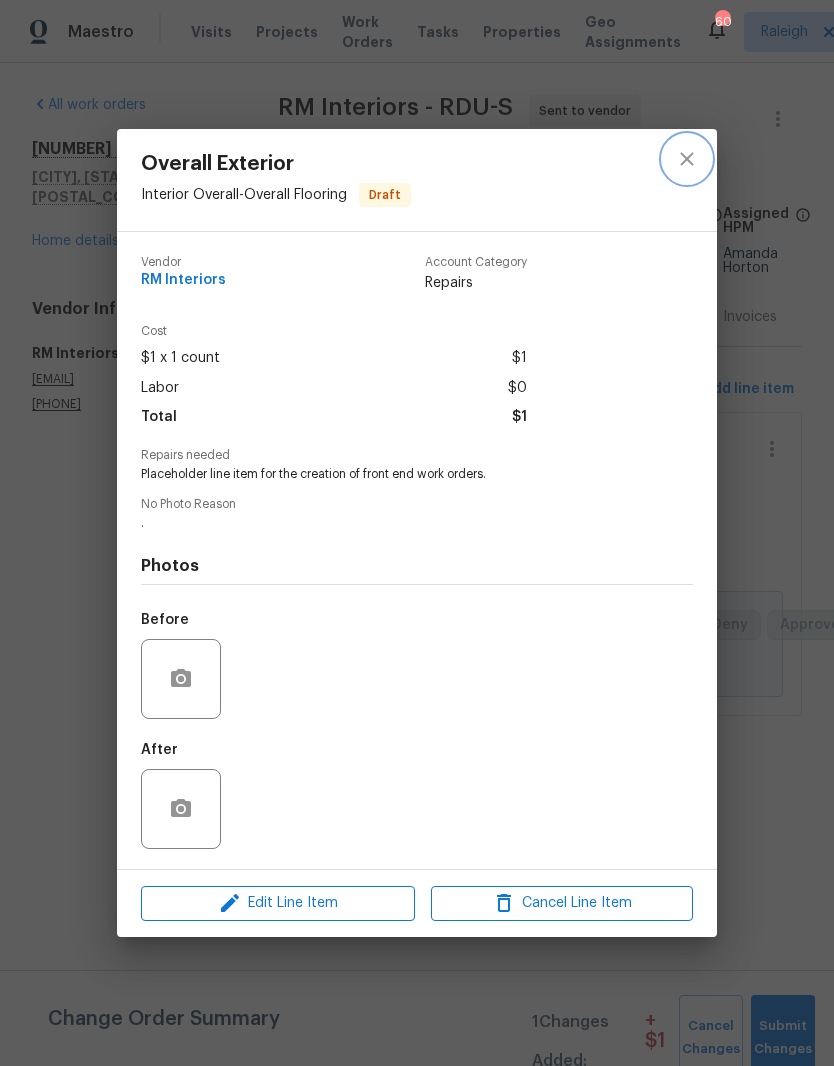 click at bounding box center (687, 159) 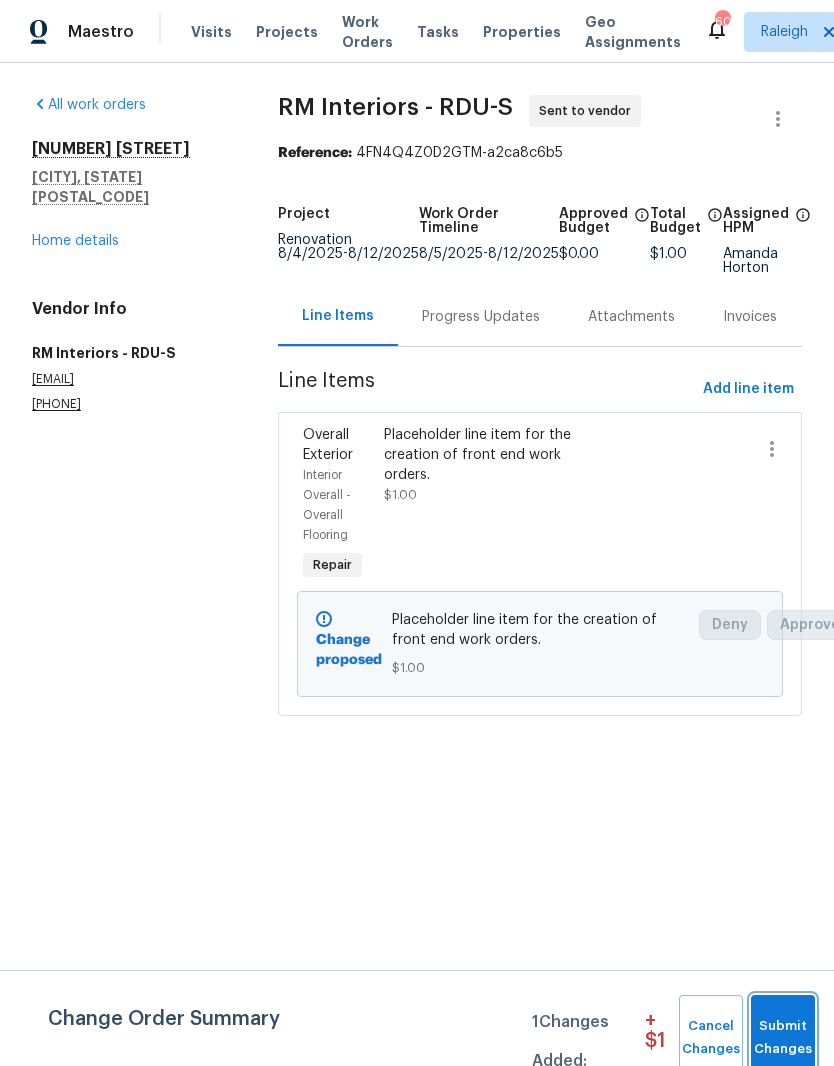 click on "Submit Changes" at bounding box center [783, 1038] 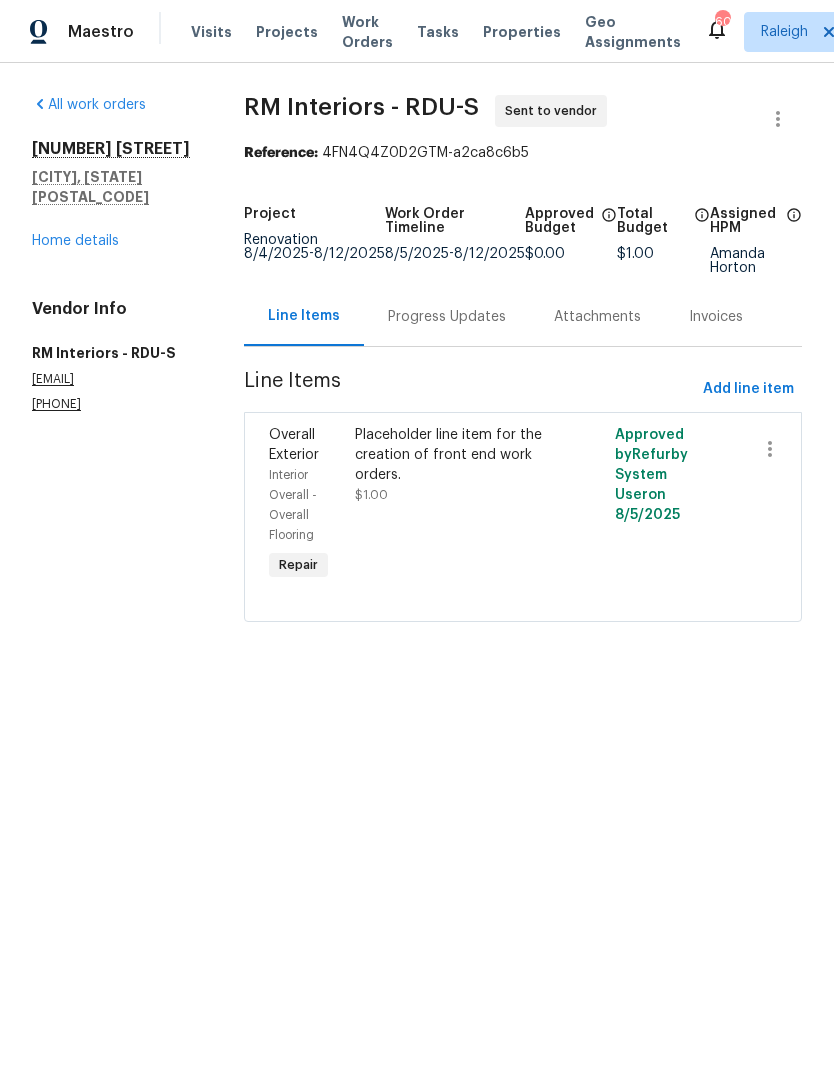 click on "Home details" at bounding box center [75, 241] 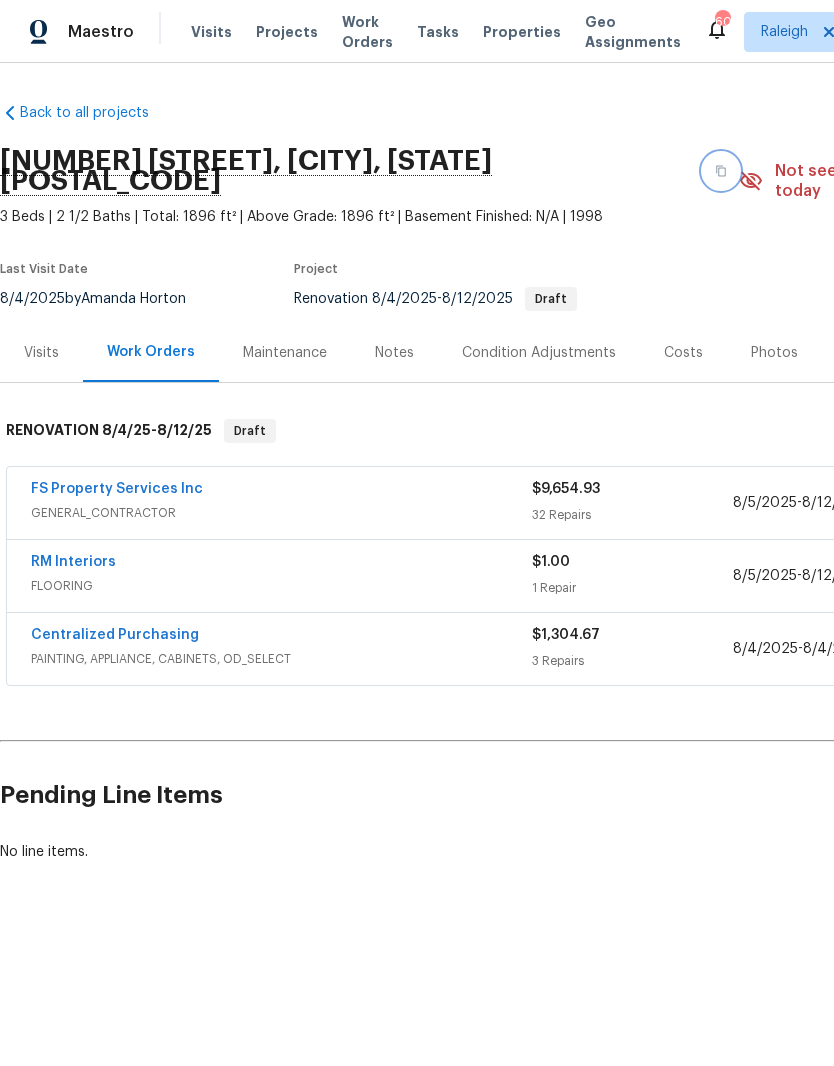 click at bounding box center (721, 171) 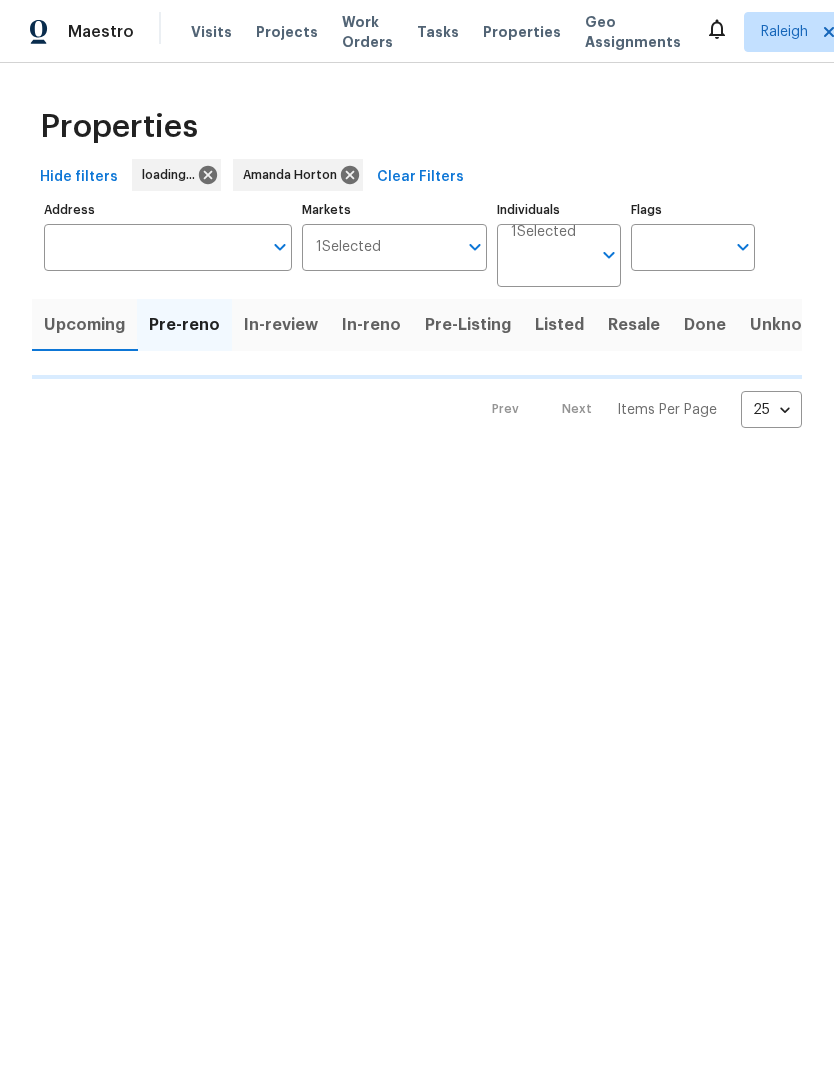 scroll, scrollTop: 0, scrollLeft: 0, axis: both 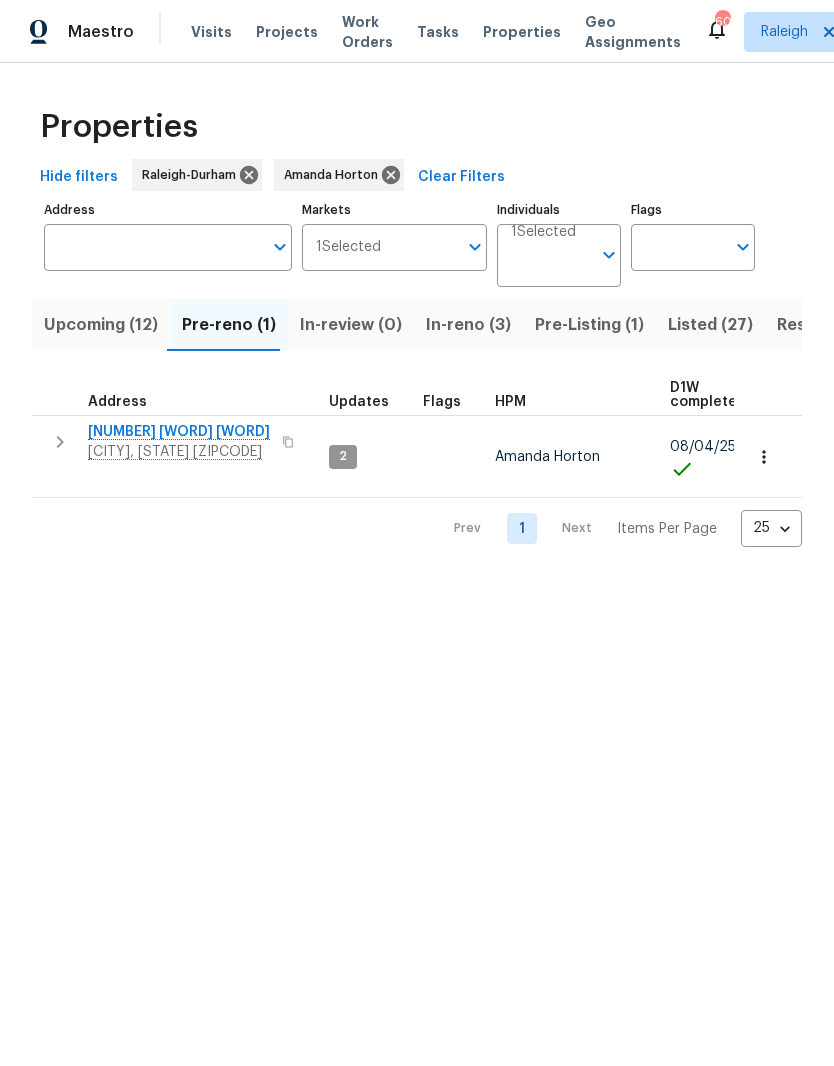 click on "Address" at bounding box center [153, 247] 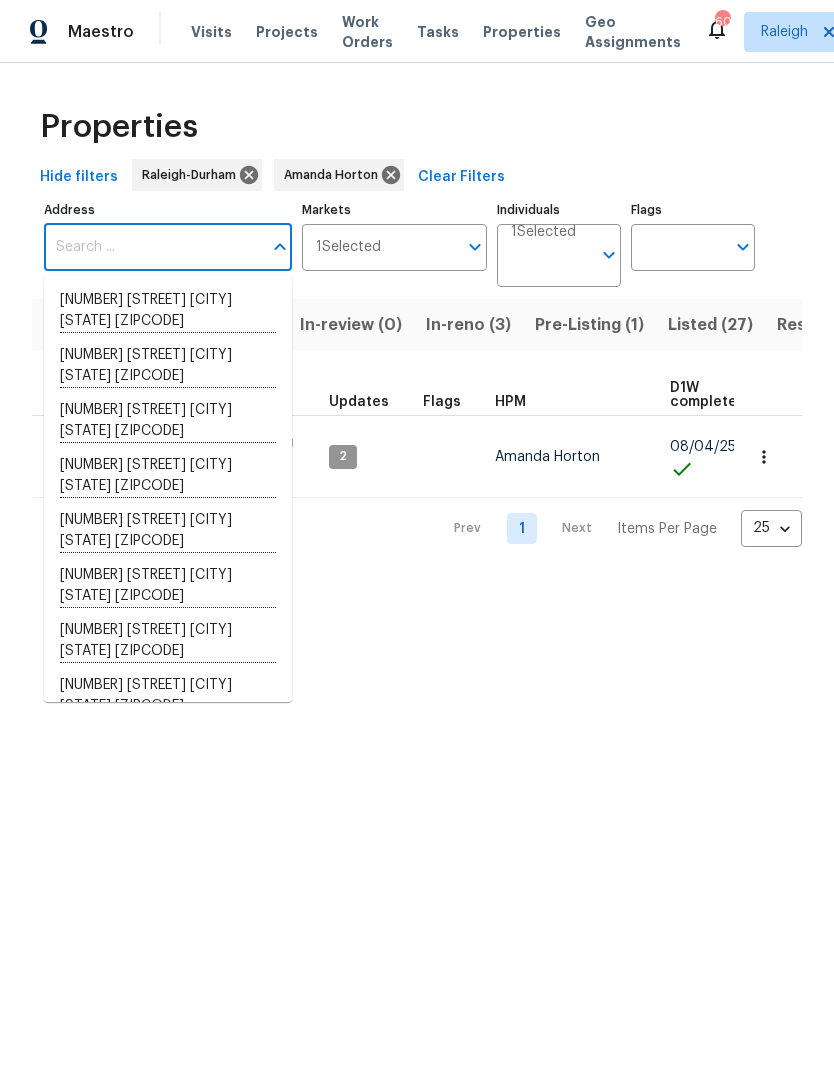 click on "[WORD] [WORD] [WORD] [WORD] [WORD] [WORD] [WORD] [WORD] [WORD] [WORD] [WORD] [WORD] [WORD] [WORD] [WORD] [WORD] [WORD] [WORD] [WORD] [WORD] [WORD] [WORD] [WORD] [WORD] [WORD] [WORD] [WORD] [WORD] [WORD] [WORD] [WORD] [WORD] [WORD] [WORD] [WORD] [WORD] [WORD] [WORD] [WORD] [WORD] [WORD] [WORD] [WORD] [WORD] [WORD] [WORD] [WORD] [WORD] [WORD] [WORD] [WORD] [WORD] [WORD] [WORD] [WORD] [WORD] [WORD] [WORD] [WORD] [WORD] [WORD] [WORD] [WORD] [WORD] [WORD] [WORD] [WORD] [WORD] [WORD] [WORD] [WORD] [WORD] [WORD] [WORD] [WORD] [WORD] [WORD] [WORD] [WORD] [WORD] [WORD] [WORD] [WORD] [WORD] [WORD] [WORD] [WORD] [WORD] [WORD] [WORD] [WORD] [WORD] [WORD] [WORD] [WORD] [WORD] [WORD] [WORD] [WORD] [WORD] [WORD] [WORD] [WORD] [WORD] [WORD] [WORD] [WORD] [WORD] [WORD] [WORD] [WORD] [WORD] [WORD] [WORD] [WORD] [WORD] [WORD] [WORD] [WORD] [WORD] [WORD] [WORD] [WORD] [WORD] [WORD] [WORD] [WORD] [WORD] [WORD] [WORD] [WORD] [WORD] [WORD] [WORD] [WORD] [WORD] [WORD] [WORD] [WORD] [WORD] [WORD] [WORD] [WORD] [WORD] [WORD] [WORD] [WORD] [WORD] [WORD] [WORD] [WORD] [WORD] [WORD] [WORD] [WORD] [WORD] [WORD] [WORD] [WORD] [WORD] [WORD] [WORD] [WORD] [WORD] [WORD] [WORD] [WORD] [WORD] [WORD] [WORD] [WORD] [WORD] [WORD] [WORD] [WORD] [WORD] [WORD] [WORD] [WORD] [WORD] [WORD] [WORD] [WORD] [WORD] [WORD] [WORD] [WORD] [WORD] [WORD] [WORD] [WORD] [WORD] [WORD] [WORD] [WORD] [WORD] [WORD] [WORD] [WORD] [WORD] [WORD] [WORD] [WORD] [WORD] [WORD] [WORD] [WORD] [WORD] [WORD] [WORD] [WORD] [WORD] [WORD] [WORD] [WORD] [WORD] [WORD] [WORD] [WORD] [WORD] [WORD] [WORD] [WORD] [WORD] [WORD] [WORD] [WORD] [WORD] [WORD] [WORD] [WORD] [WORD] [WORD] [WORD] [WORD] [WORD] [WORD] [WORD] [WORD] [WORD] [WORD] [WORD] [WORD] [WORD] [WORD] [WORD] [WORD] [WORD] [WORD] [WORD] [WORD] [WORD] [WORD] [WORD] [WORD] [WORD] [WORD] [WORD] [WORD] [WORD] [WORD] [WORD] [WORD] [WORD] [WORD] [WORD] [WORD] [WORD] [WORD] [WORD] [WORD] [WORD] [WORD] [WORD] [WORD] [WORD] [WORD] [WORD] [WORD] [WORD] [WORD] [WORD] [WORD] [WORD] [WORD] [WORD] [WORD] [WORD] [WORD] [WORD] [WORD] [WORD] [WORD] [WORD] [WORD] [WORD] [WORD] [WORD] [WORD] [WORD] [WORD] [WORD] [WORD] [WORD] [WORD] [WORD] [WORD] [WORD] [WORD] [WORD] [WORD] [WORD] [WORD] [WORD] [WORD] [WORD] [WORD] [WORD] [WORD] [WORD] [WORD] [WORD] [WORD] [WORD] [WORD] [WORD] [WORD] [WORD] [WORD] [WORD] [WORD] [WORD] [WORD] [WORD] [WORD] [WORD] [WORD] [WORD] [WORD] [WORD] [WORD] [WORD] [WORD] [WORD] [WORD] [WORD] [WORD] [WORD] [WORD] [WORD] [WORD] [WORD] [WORD] [WORD] [WORD] [WORD] [WORD] [WORD] [WORD] [WORD] [WORD] [WORD] [WORD] [WORD] [WORD] [WORD] [WORD] [WORD] [WORD] [WORD] [WORD] [WORD] [WORD] [WORD] [WORD] [WORD] [WORD] [WORD] [WORD] [WORD] [WORD] [WORD] [WORD] [WORD] [WORD] [WORD] [WORD] [WORD] [WORD] [WORD] [WORD] [WORD] [WORD] [WORD] [WORD] [WORD] [WORD] [WORD] [WORD] [WORD] [WORD] [WORD] [WORD] [WORD] [WORD] [WORD] [WORD] [WORD] [WORD] [WORD] [WORD] [WORD] [WORD] [WORD] [WORD] [WORD] [WORD] [WORD] [WORD] [WORD] [WORD] [WORD] [WORD] [WORD] [WORD] [WORD] [WORD] [WORD] [WORD] [WORD] [WORD] [WORD] [WORD] [WORD] [WORD] [WORD] [WORD] [WORD] [WORD] [WORD] [WORD] [WORD] [WORD] [WORD] [WORD] [WORD] [WORD] [WORD] [WORD] [WORD] [WORD] [WORD] [WORD] [WORD] [WORD] [WORD] [WORD] [WORD] [WORD] [WORD] [WORD] [WORD] [WORD] [WORD] [WORD] [WORD] [WORD] [WORD] [WORD] [WORD] [WORD] [WORD] [WORD] [WORD] [WORD] [WORD] [WORD] [WORD] [WORD] [WORD] [WORD] [WORD] [WORD] [WORD] [WORD] [WORD] [WORD] [WORD] [WORD] [WORD] [WORD] [WORD] [WORD] [WORD] [WORD] [WORD] [WORD] [WORD] [WORD] [WORD] [WORD] [WORD] [WORD] [WORD] [WORD] [WORD] [WORD] [WORD] [WORD] [WORD] [WORD] [WORD] [WORD] [WORD] [WORD] [WORD] [WORD] [WORD] [WORD] [WORD] [WORD] [WORD] [WORD] [WORD] [WORD] [WORD] [WORD] [WORD] [WORD] [WORD] [WORD] [WORD] [WORD] [WORD] [WORD] [WORD] [WORD] [WORD] [WORD] [WORD] [WORD] [WORD] [WORD] [WORD] [WORD] [WORD] [WORD] [WORD] [WORD] [WORD] [WORD] [WORD] [WORD] [WORD] [WORD] [WORD] [WORD] [WORD] [WORD] [WORD] [WORD] [WORD] [WORD] [WORD] [WORD] [WORD] [WORD] [WORD] [WORD] [WORD] [WORD] [WORD] [WORD] [WORD] [WORD] [WORD] [WORD] [WORD] [WORD] [WORD] [WORD] [WORD] [WORD] [WORD] [WORD] [WORD] [WORD] [WORD] [WORD] [WORD] [WORD] [WORD] [WORD] [WORD] [WORD] [WORD] [WORD] [WORD] [WORD] [WORD] [WORD] [WORD] [WORD] [WORD] [WORD] [WORD] [WORD] [WORD] [WORD] [WORD] [WORD] [WORD] [WORD] [WORD] [WORD] [WORD] [WORD] [WORD] [WORD] [WORD] [WORD] [WORD] [WORD] [WORD] [WORD] [WORD] [WORD] [WORD] [WORD] [WORD] [WORD] [WORD] [WORD] [WORD] [WORD] [WORD] [WORD] [WORD] [WORD] [WORD] [WORD] [WORD] [WORD] [WORD] [WORD] [WORD] [WORD] [WORD] [WORD] [WORD] [WORD] [WORD] [WORD] [WORD] [WORD] [WORD] [WORD] [WORD] [WORD] [WORD] [WORD] [WORD] [WORD] [WORD] [WORD] [WORD] [WORD] [WORD] [WORD] [WORD] [WORD] [WORD] [WORD] [WORD] [WORD] [WORD] [WORD] [WORD] [WORD] [WORD] [WORD] [WORD] [WORD] [WORD] [WORD] [WORD] [WORD] [WORD] [WORD] [WORD] [WORD] [WORD] [WORD] [WORD] [WORD] [WORD] [WORD] [WORD] [WORD] [WORD] [WORD] [WORD] [WORD] [WORD] [WORD] [WORD] [WORD] [WORD] [WORD] [WORD] [WORD] [WORD] [WORD] [WORD] [WORD] [WORD] [WORD] [WORD] [WORD] [WORD] [WORD] [WORD] [WORD] [WORD] [WORD] [WORD] [WORD] [WORD] [WORD] [WORD] [WORD] [WORD] [WORD] [WORD] [WORD] [WORD] [WORD] [WORD] [WORD] [WORD] [WORD] [WORD] [WORD] [WORD] [WORD] [WORD] [WORD] [WORD] [WORD] [WORD] [WORD] [WORD] [WORD] [WORD] [WORD] [WORD] [WORD] [WORD] [WORD] [WORD] [WORD] [WORD] [WORD] [WORD] [WORD] [WORD] [WORD] [WORD] [WORD] [WORD] [WORD] [WORD] [WORD] [WORD] [WORD] [WORD] [WORD] [WORD] [WORD] [WORD] [WORD] [WORD] [WORD] [WORD] [WORD] [WORD] [WORD] [WORD] [WORD] [WORD] [WORD] [WORD] [WORD] [WORD] [WORD] [WORD] [WORD] [WORD] [WORD] [WORD] [WORD] [WORD] [WORD] [WORD] [WORD] [WORD] [WORD] [WORD] [WORD] [WORD] [WORD] [WORD] [WORD] [WORD] [WORD] [WORD] [WORD] [WORD] [WORD] [WORD] [WORD] [WORD] [WORD] [WORD] [WORD] [WORD] [WORD] [WORD] [WORD] [WORD] [WORD] [WORD] [WORD] [WORD] [WORD] [WORD] [WORD] [WORD] [WORD] [WORD] [WORD] [WORD] [WORD] [WORD] [WORD] [WORD] [WORD] [WORD] [WORD] [WORD] [WORD] [WORD] [WORD] [WORD] [WORD] [WORD] [WORD] [WORD] [WORD] [WORD] [WORD] [WORD] [WORD] [WORD] [WORD] [WORD] [WORD] [WORD] [WORD] [WORD] [WORD] [WORD] [WORD] [WORD] [WORD] [WORD] [WORD] [WORD] [WORD] [WORD] [WORD] [WORD] [WORD] [WORD] [WORD] [WORD] [WORD] [WORD] [WORD] [WORD] [WORD] [WORD] [WORD] [WORD] [WORD] [WORD] [WORD] [WORD] [WORD] [WORD] [WORD] [WORD] [WORD] [WORD] [WORD] [WORD] [WORD] [WORD] [WORD] [WORD] [WORD] [WORD] [WORD] [WORD] [WORD] [WORD] [WORD] [WORD] [WORD] [WORD] [WORD] [WORD] [WORD] [0]" at bounding box center (417, 289) 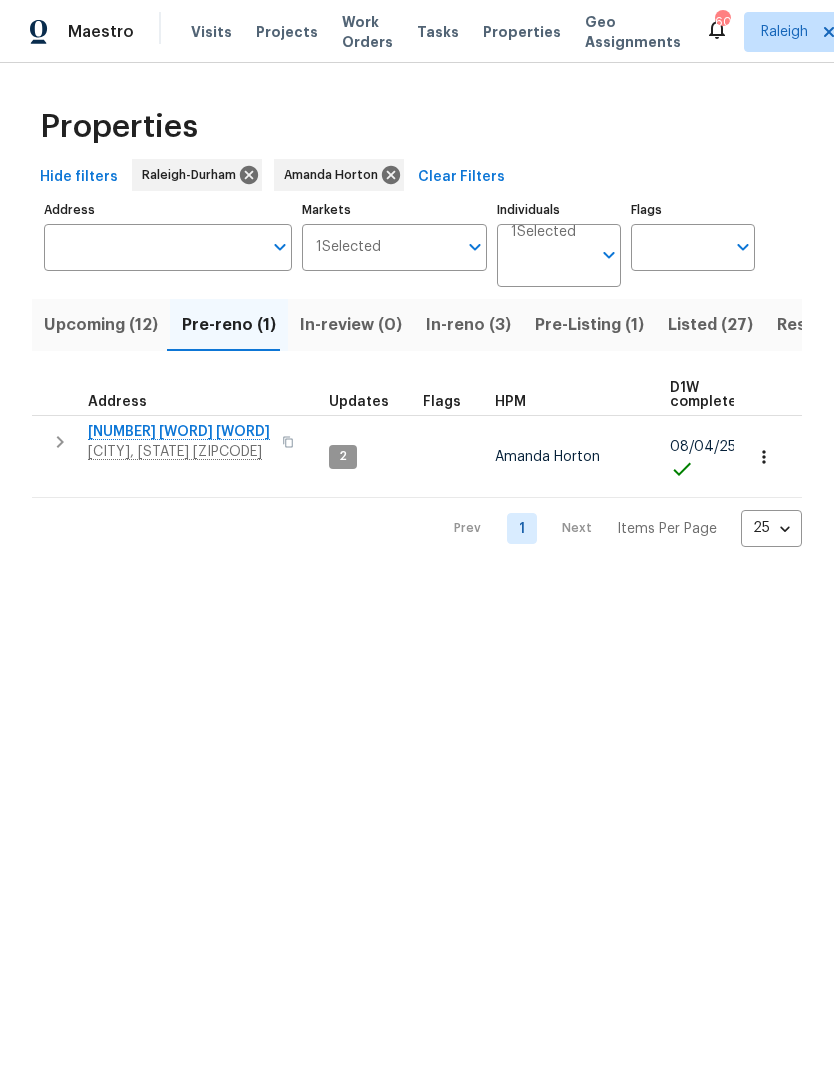 click on "In-review (0)" at bounding box center [351, 325] 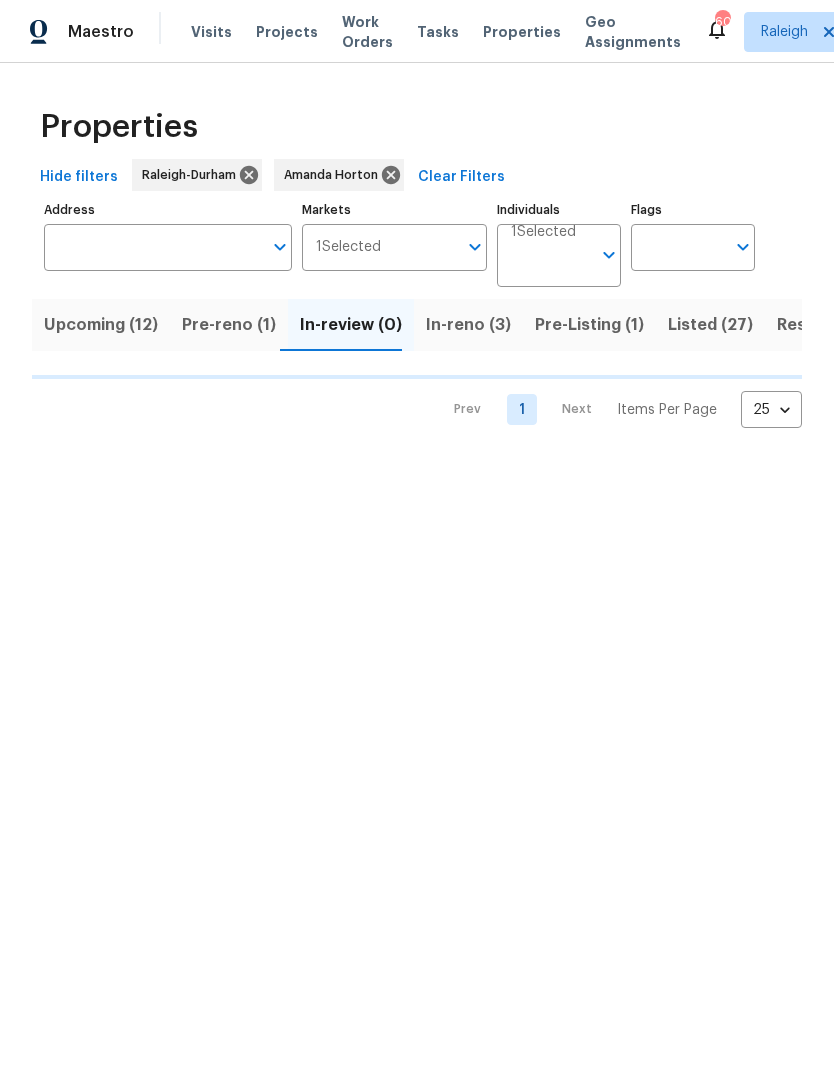 click on "In-reno (3)" at bounding box center [468, 325] 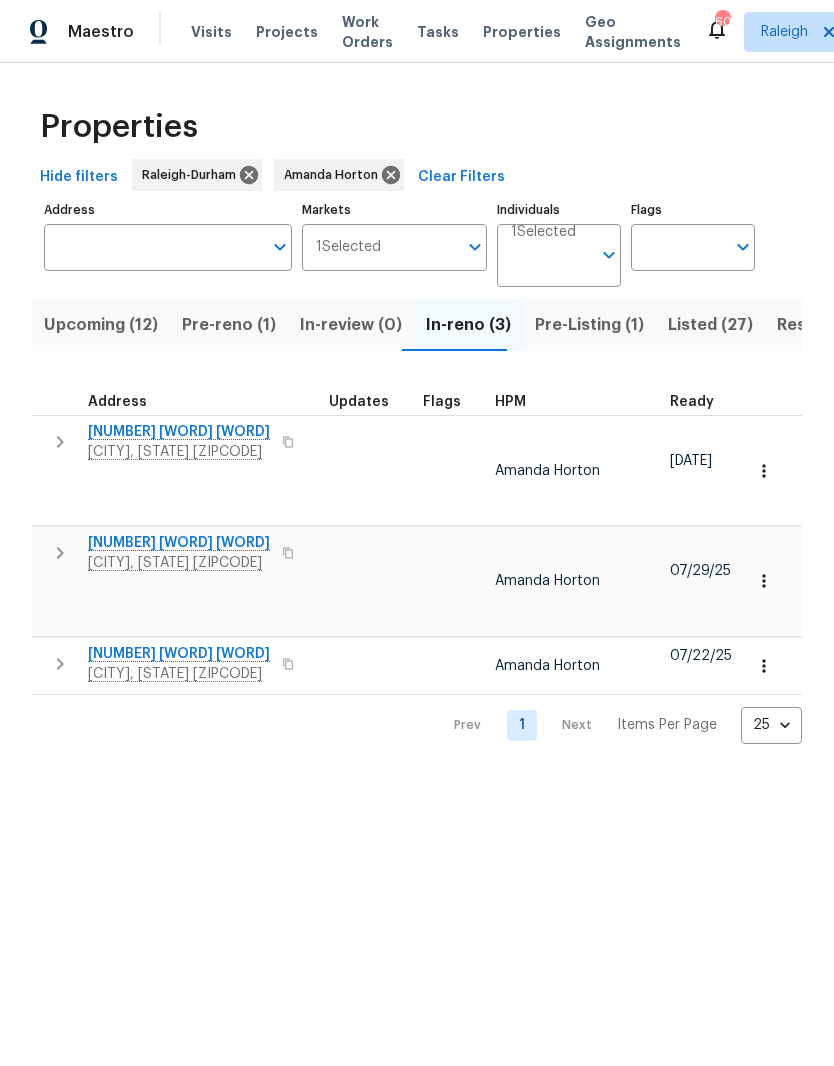 click on "[NUMBER] [WORD] [WORD]" at bounding box center [179, 432] 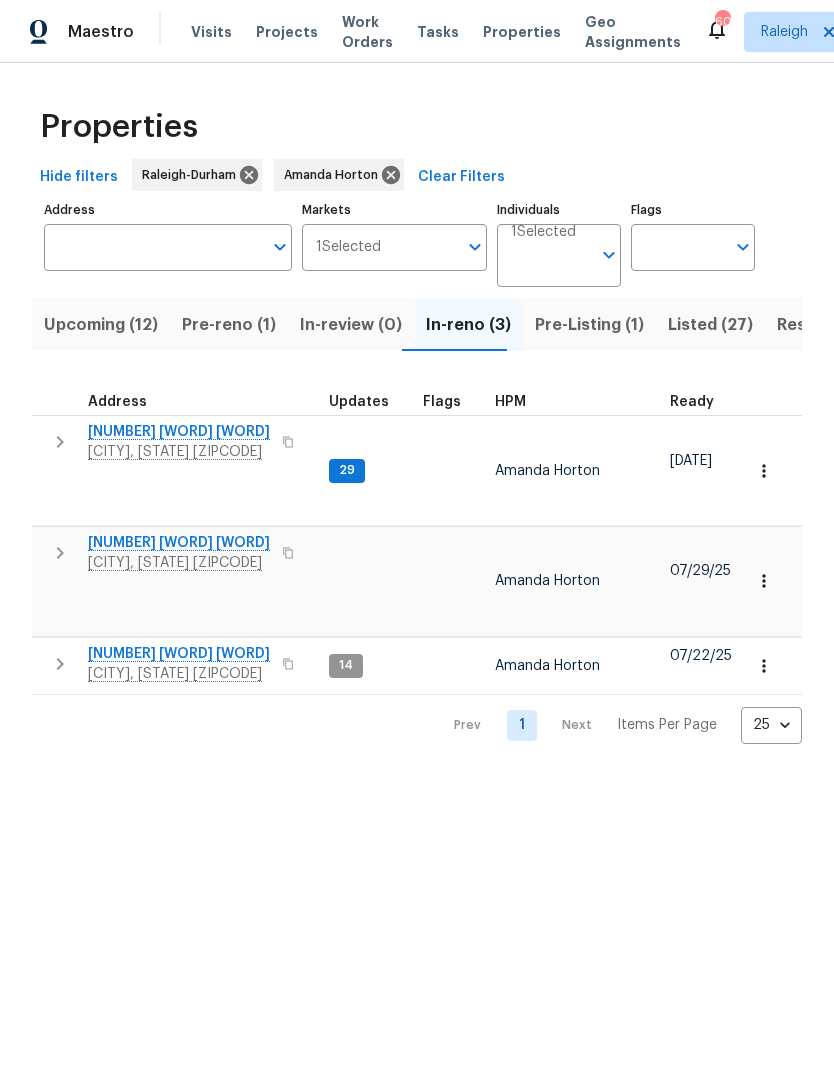 click on "Listed (27)" at bounding box center [710, 325] 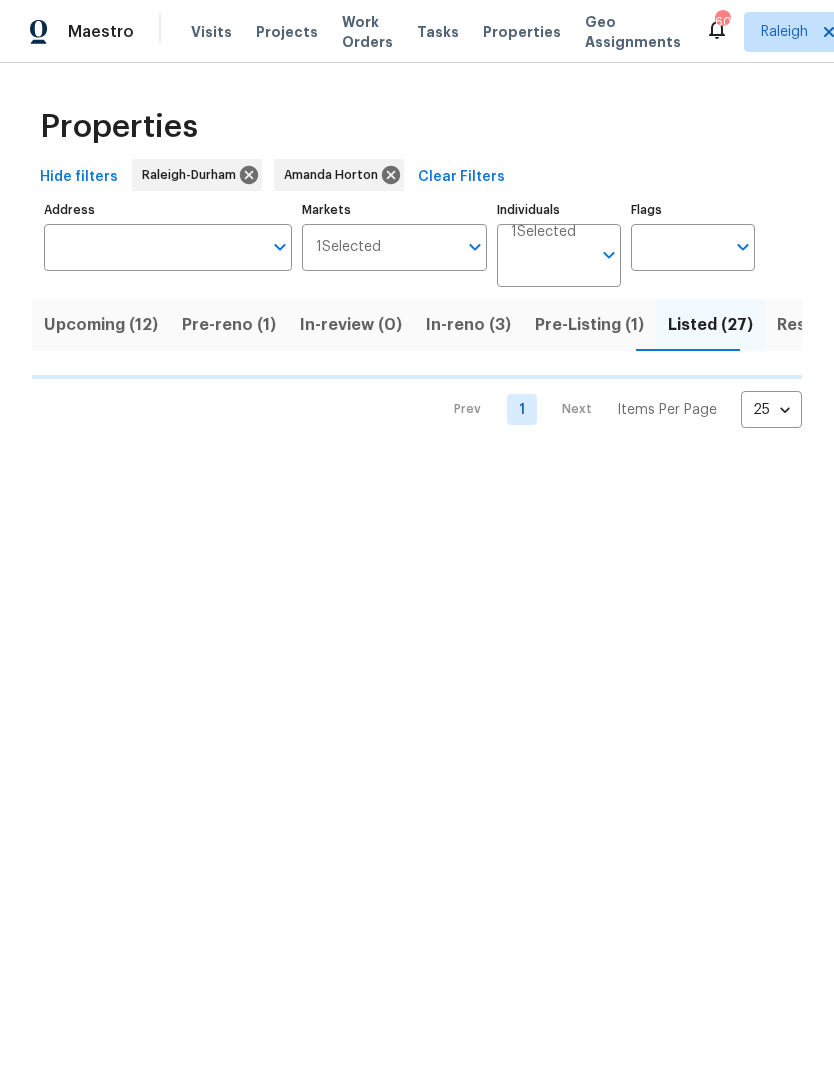 click on "Address" at bounding box center (153, 247) 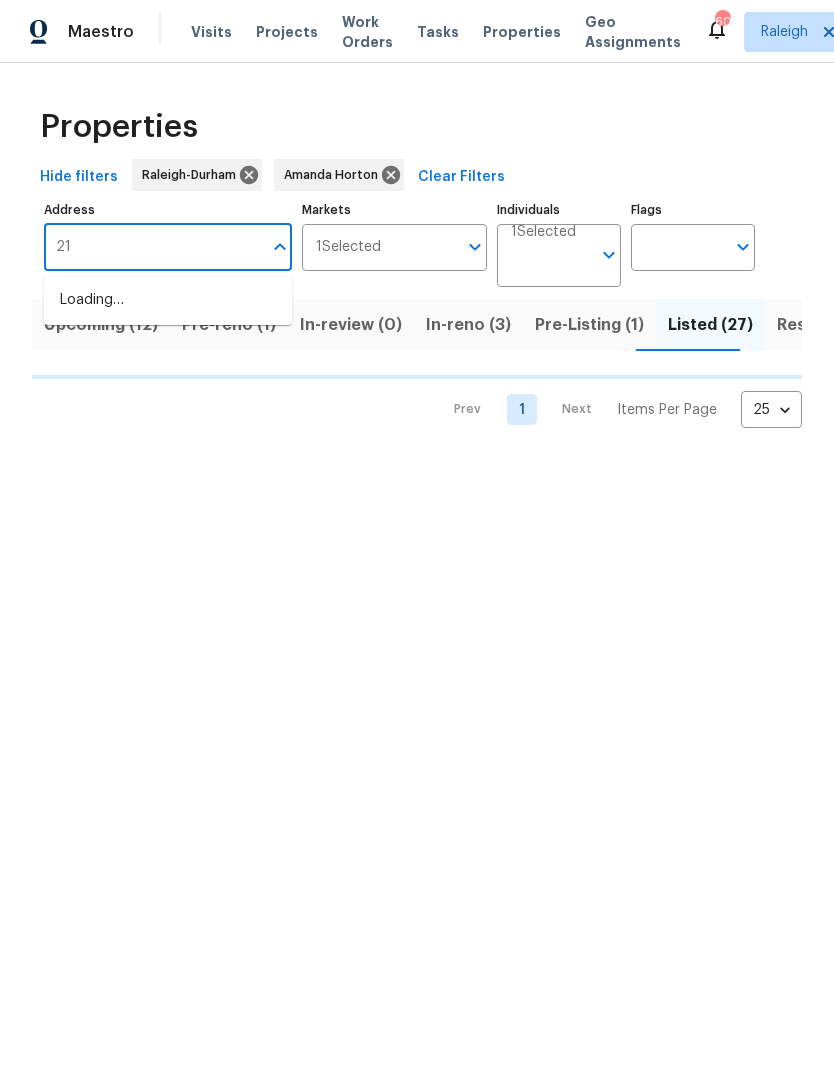 type on "213" 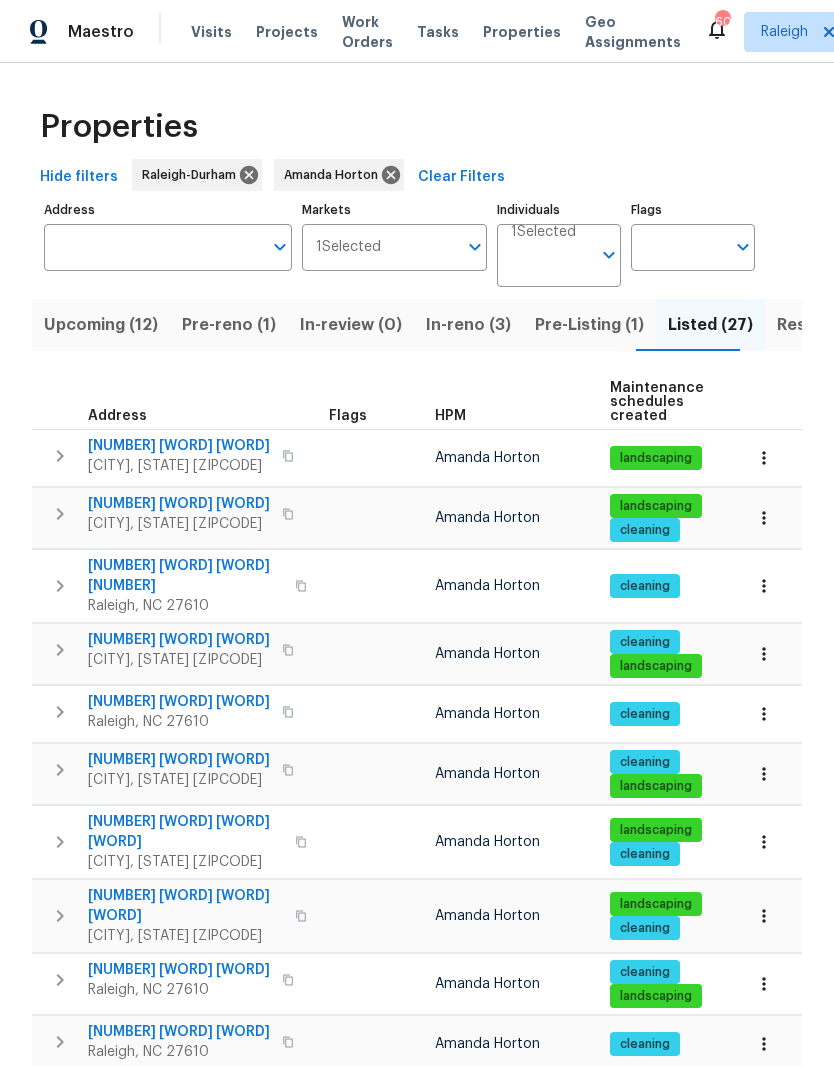 scroll, scrollTop: 2, scrollLeft: 0, axis: vertical 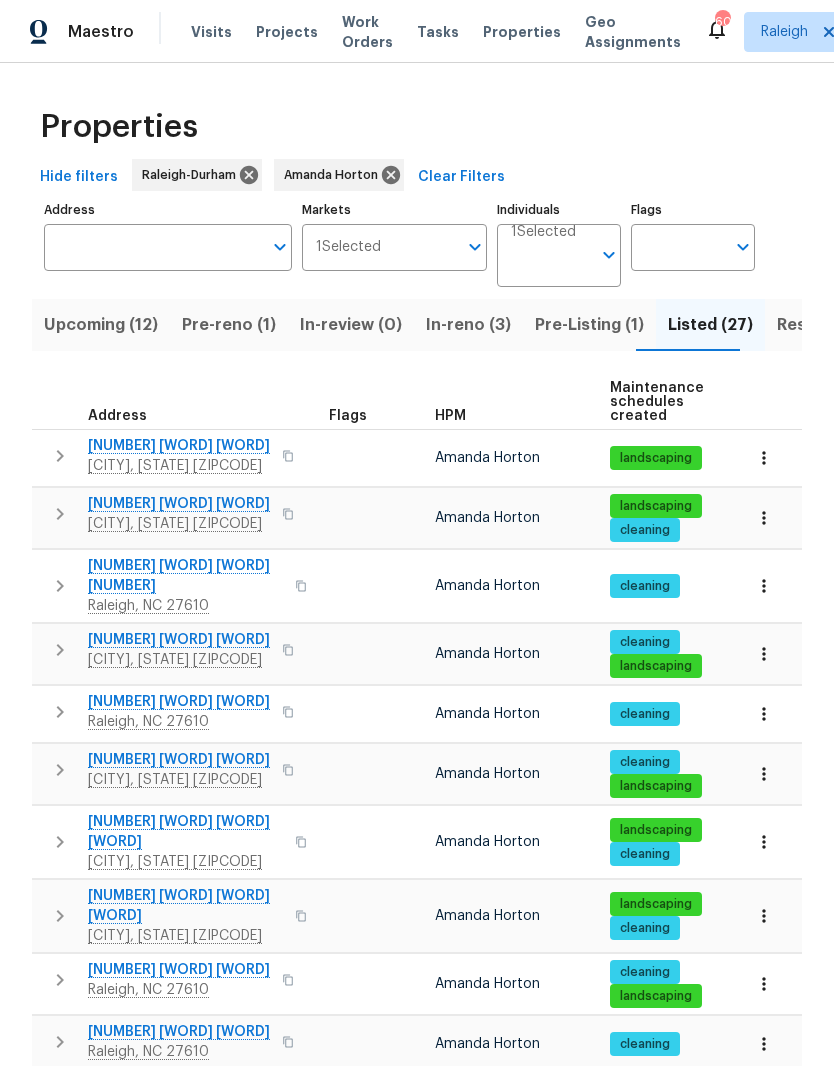 click on "Address" at bounding box center (153, 247) 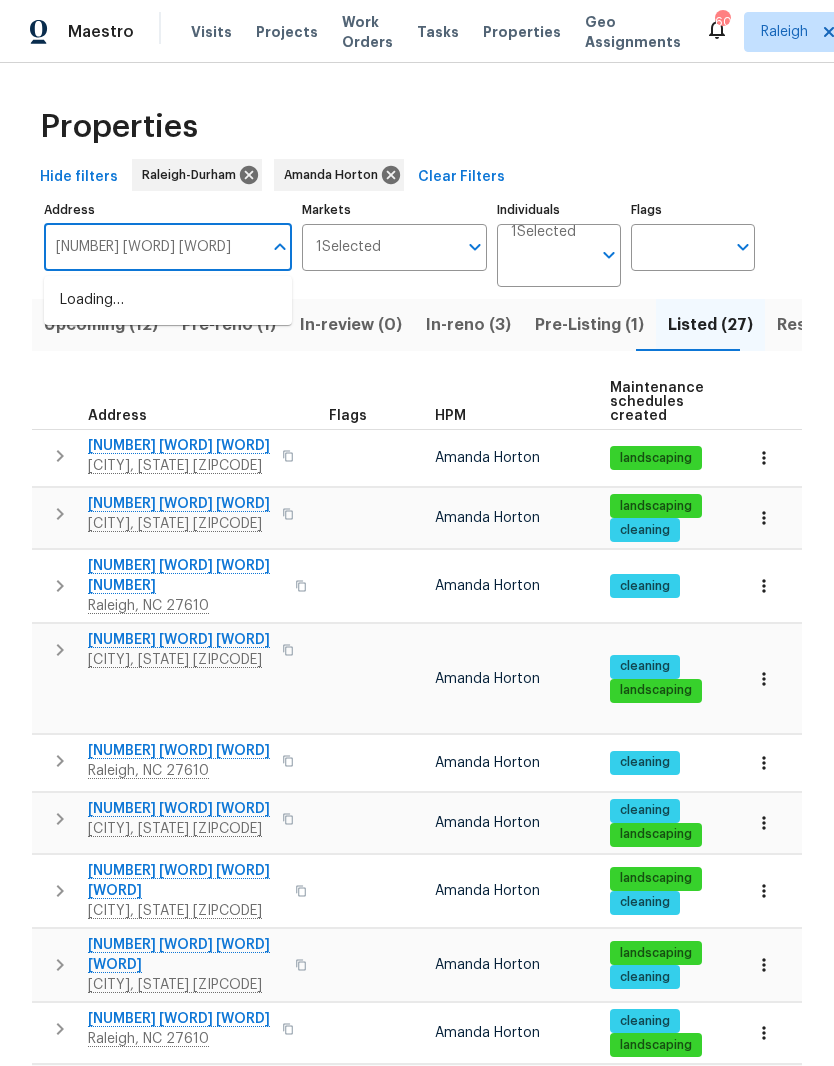 type on "[NUMBER] [WORD]" 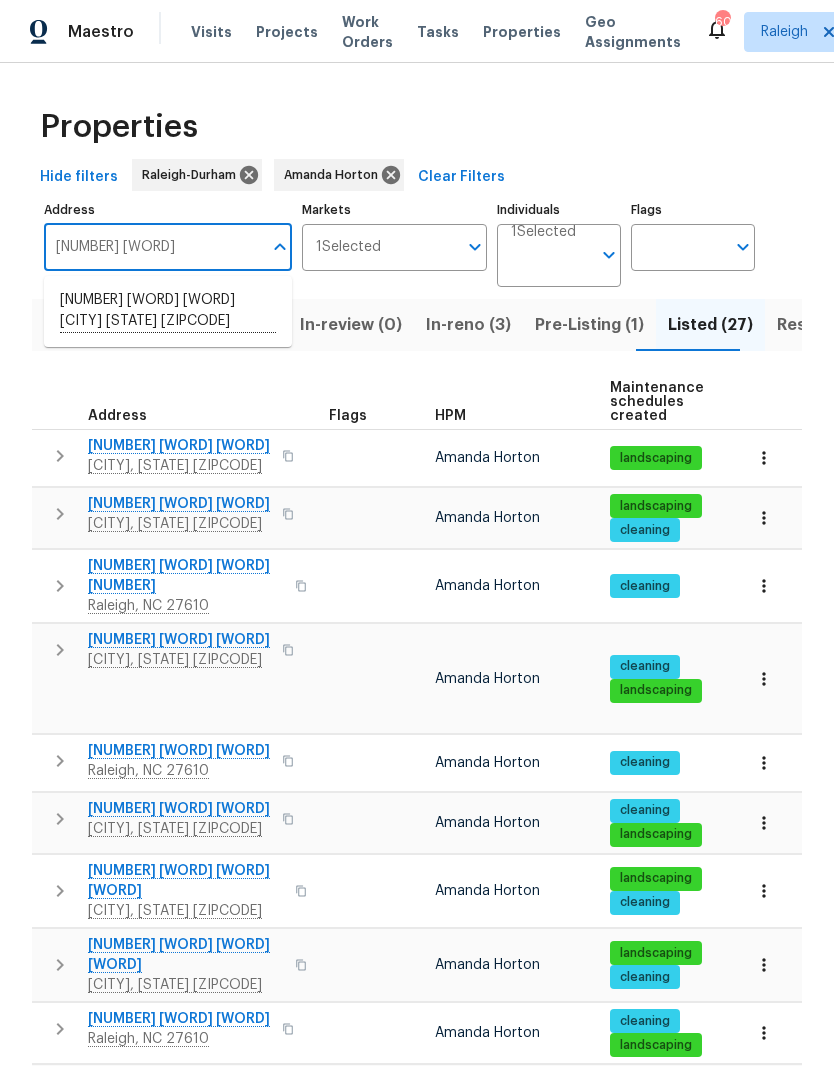 click on "[NUMBER] [WORD] [WORD] [CITY] [STATE] [ZIPCODE]" at bounding box center [168, 311] 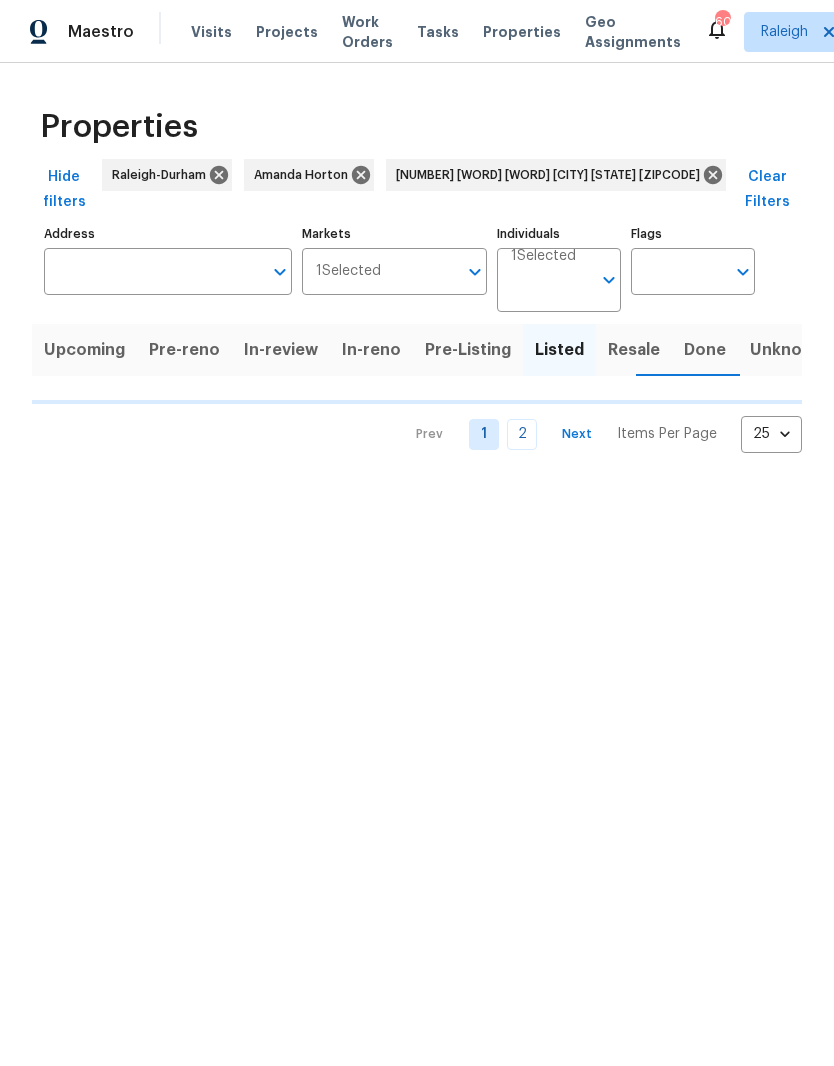 scroll, scrollTop: 0, scrollLeft: 0, axis: both 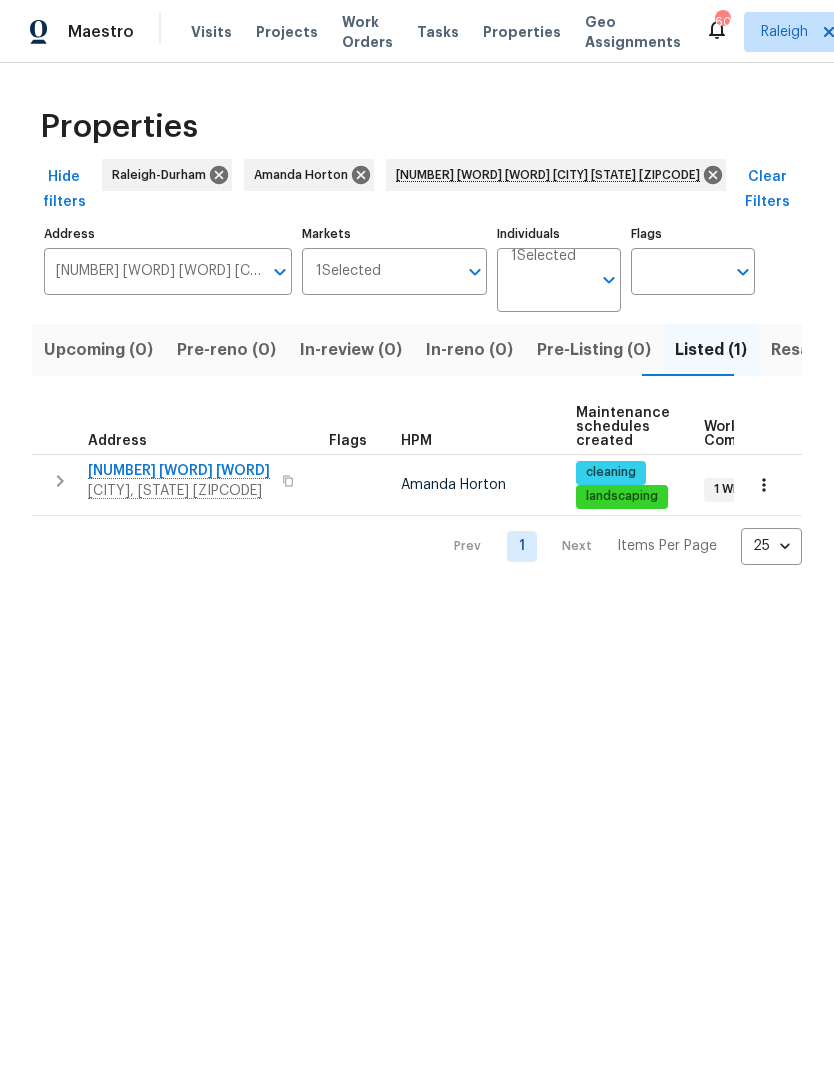 click on "[NUMBER] [WORD] [WORD]" at bounding box center [179, 471] 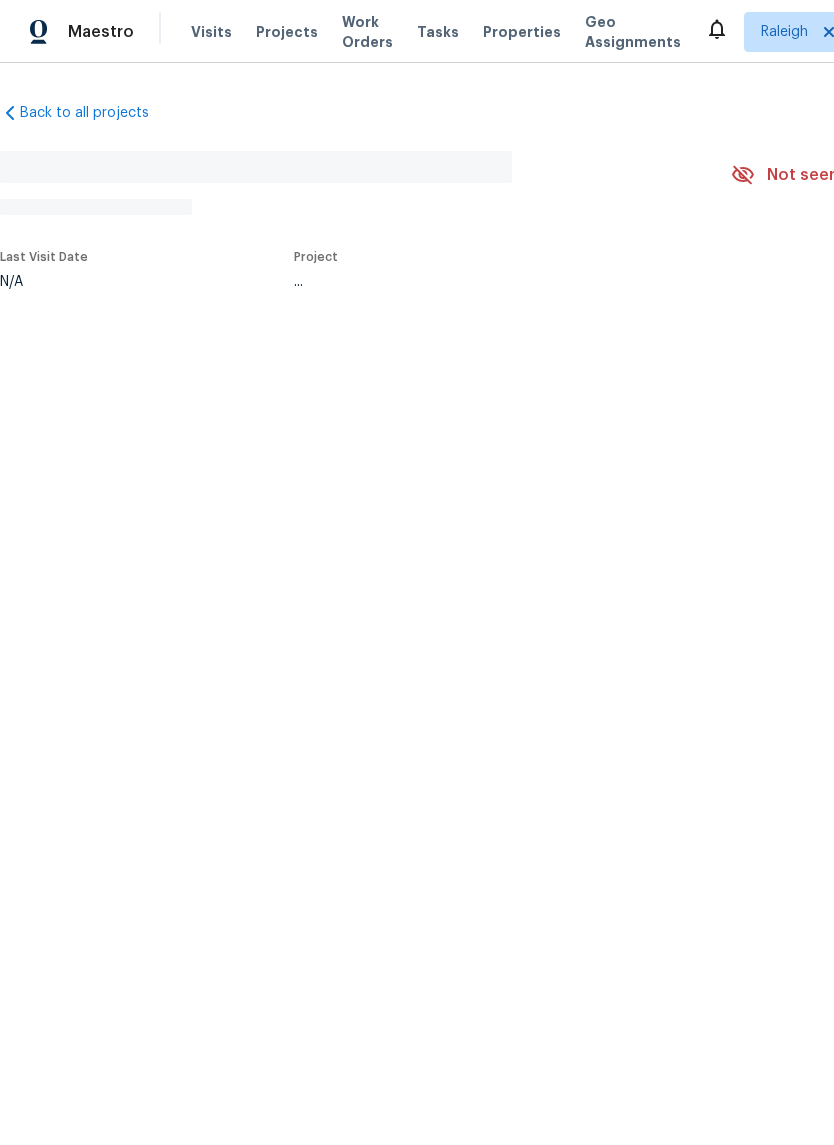 scroll, scrollTop: 0, scrollLeft: 0, axis: both 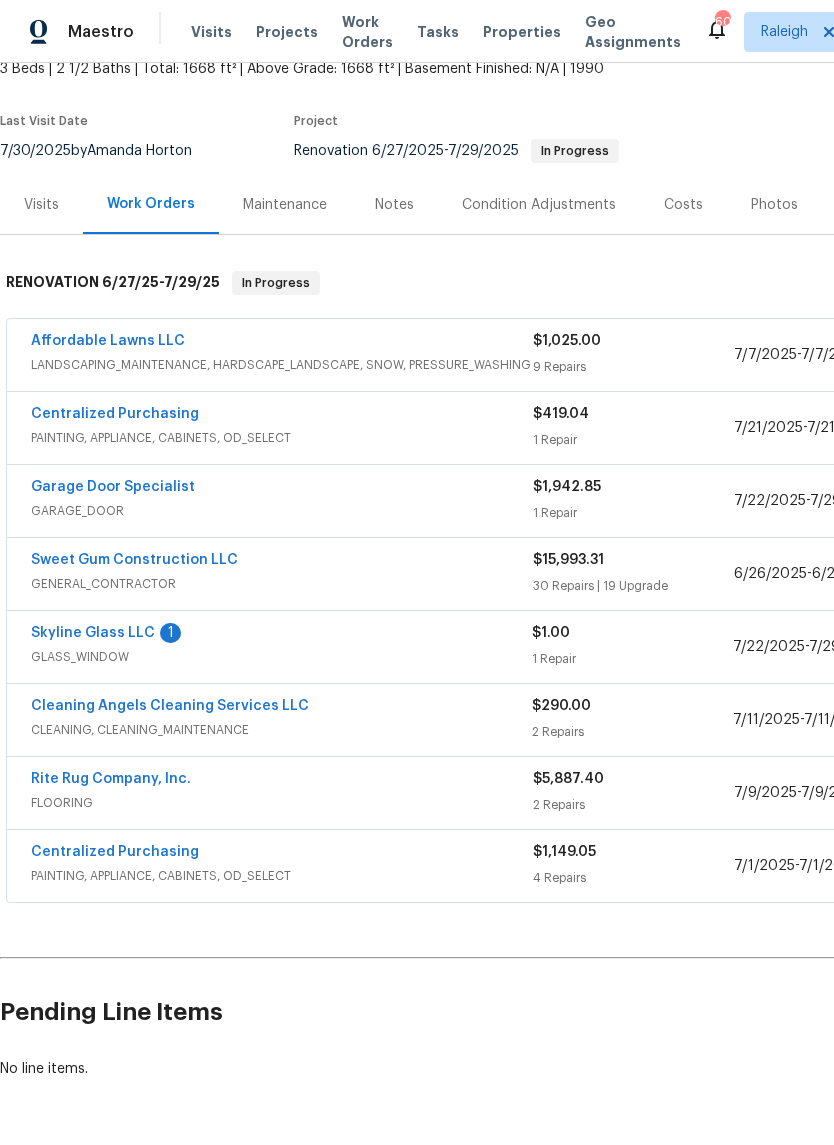 click on "Rite Rug Company, Inc." at bounding box center [111, 779] 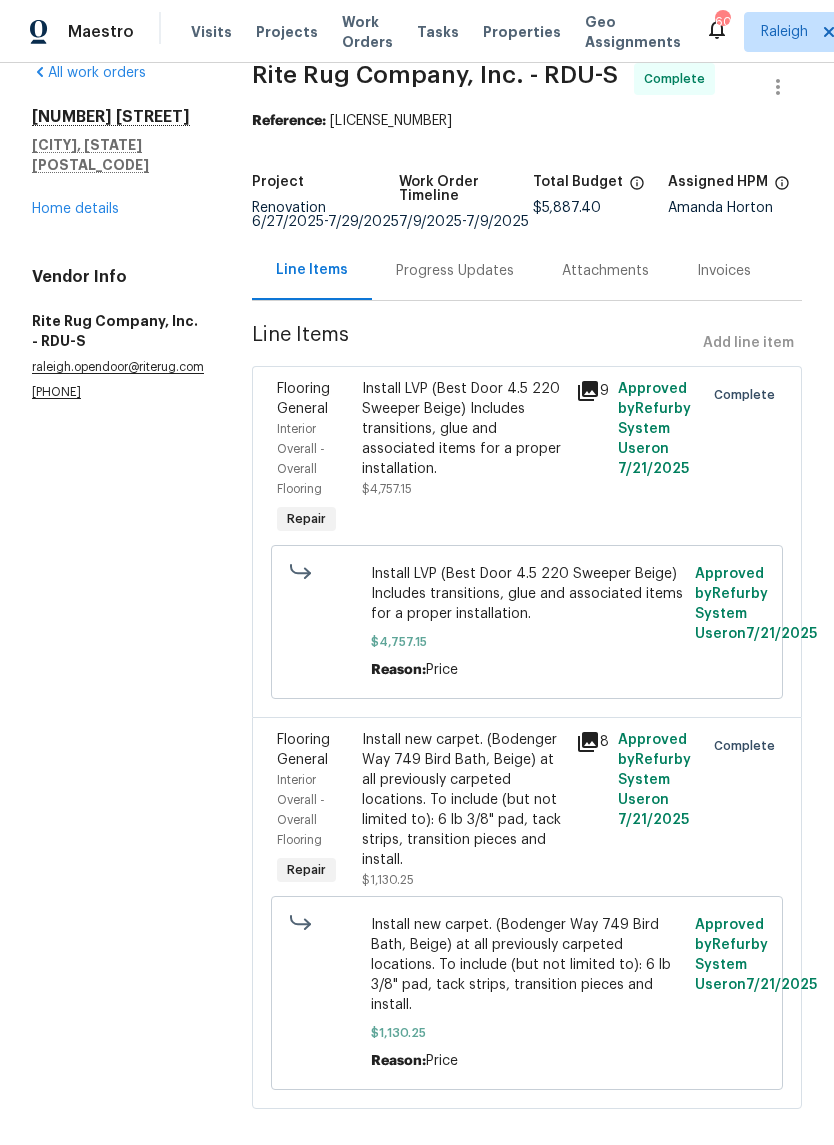 scroll, scrollTop: 30, scrollLeft: 0, axis: vertical 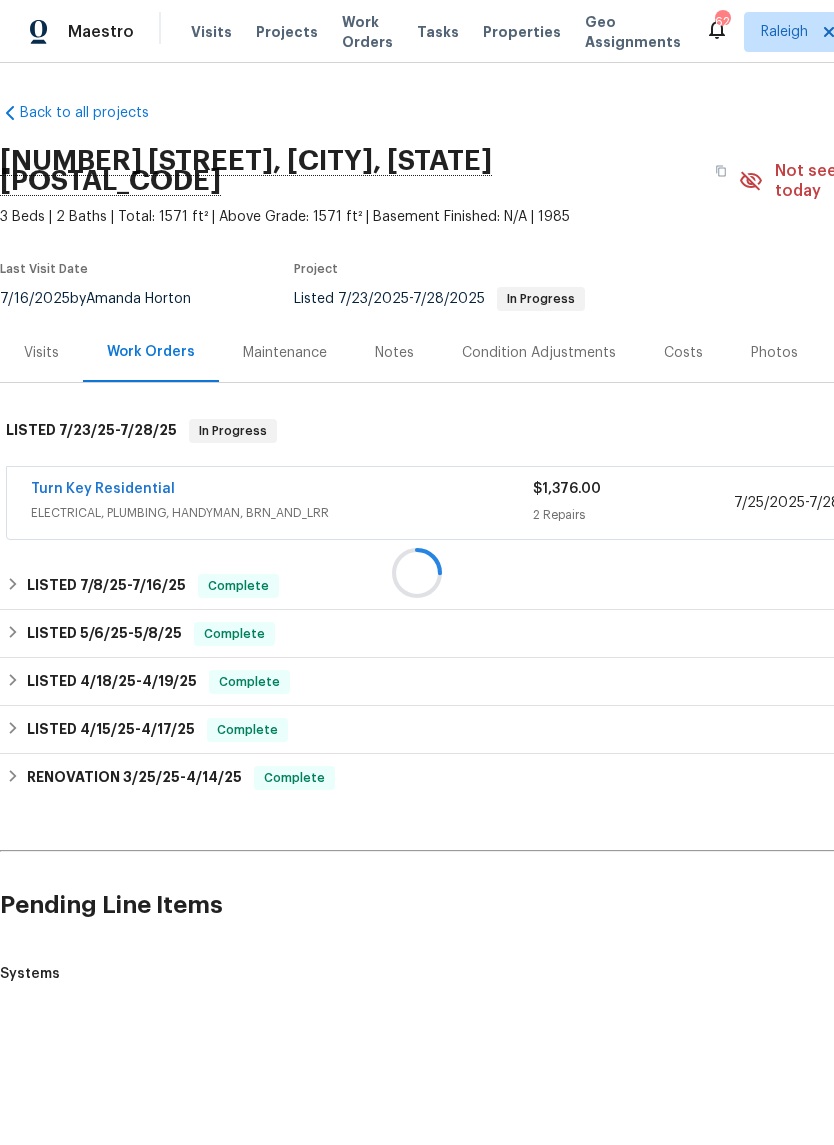 click at bounding box center (417, 572) 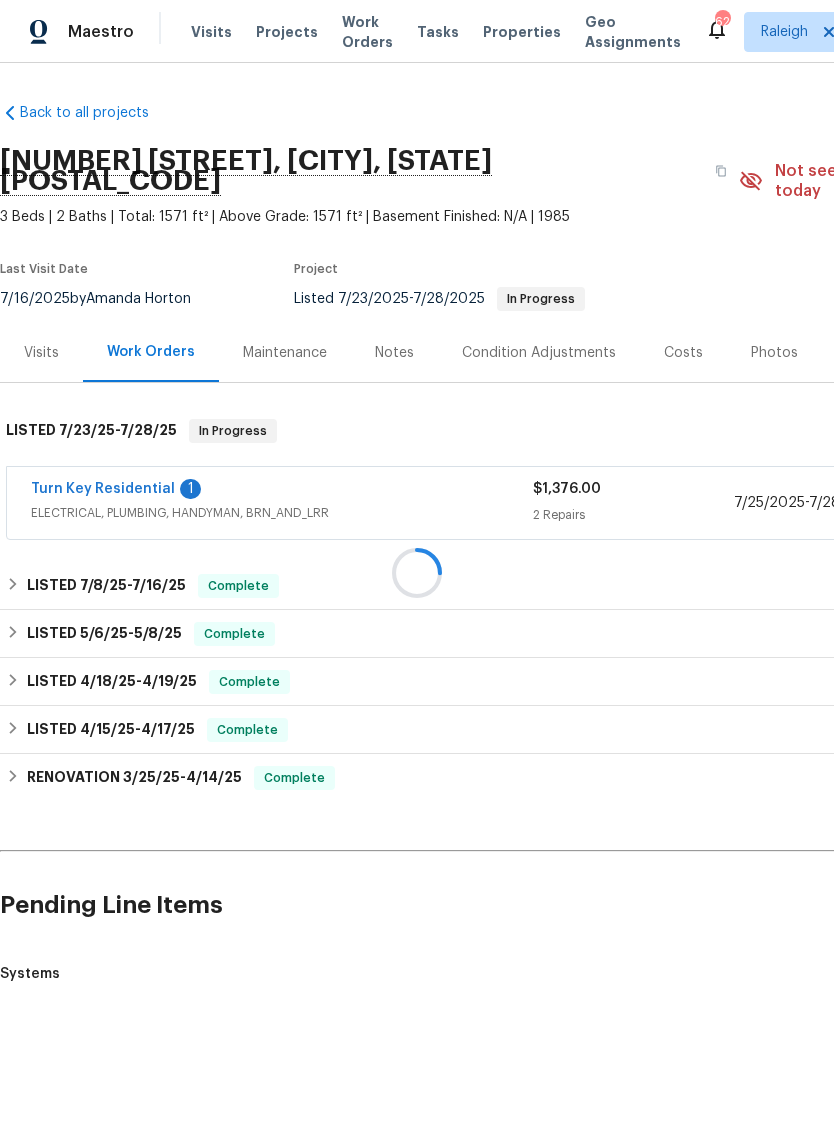 click at bounding box center (417, 572) 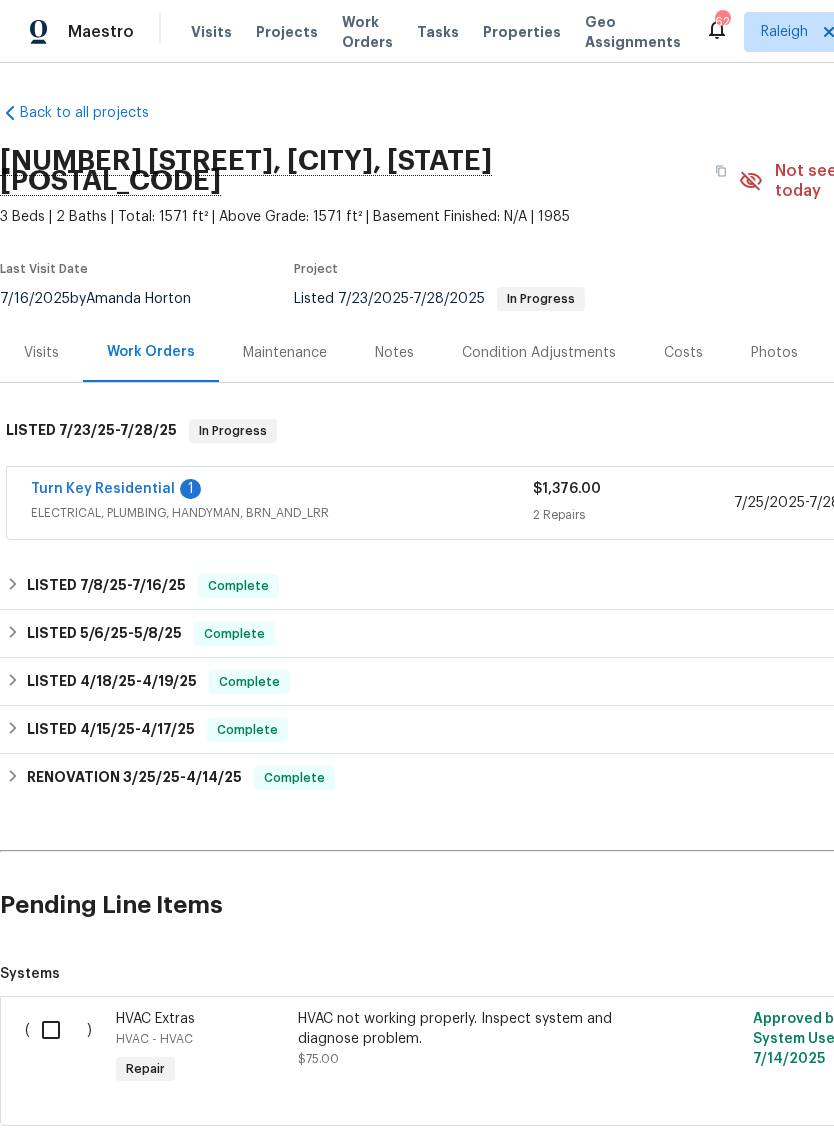 click on "Turn Key Residential" at bounding box center (103, 489) 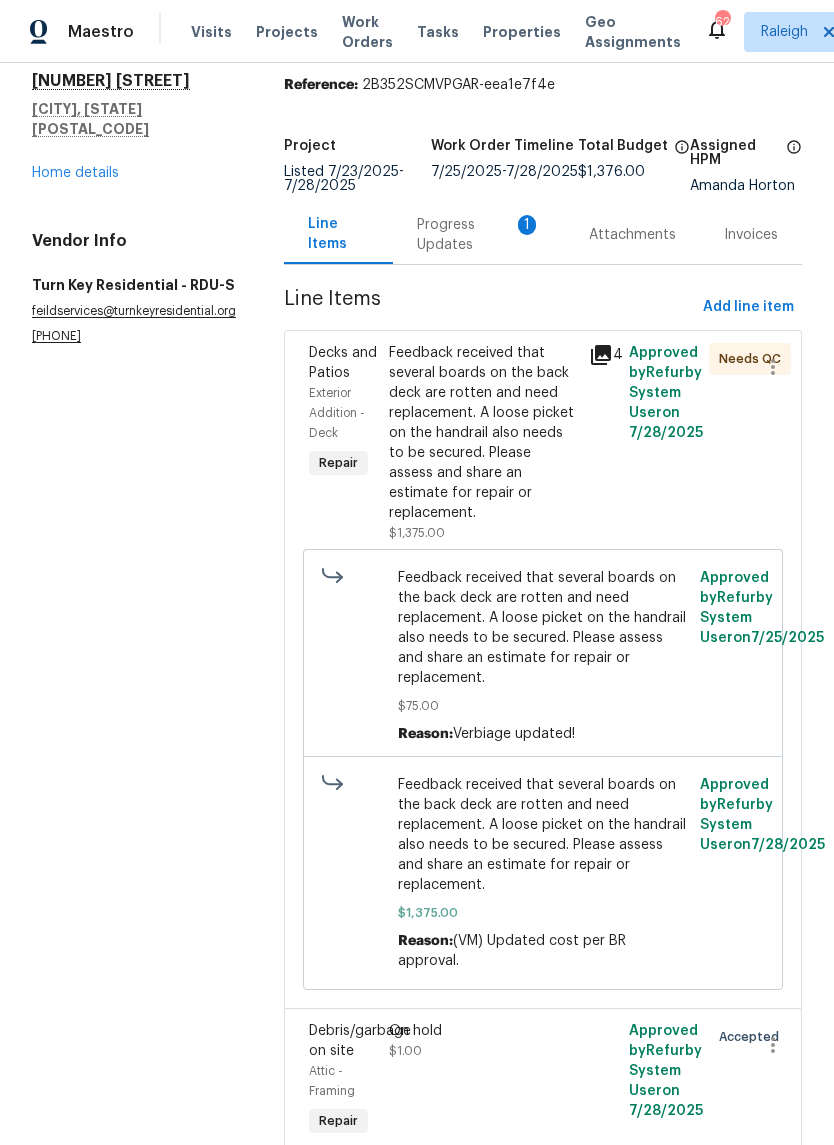 scroll, scrollTop: 67, scrollLeft: 0, axis: vertical 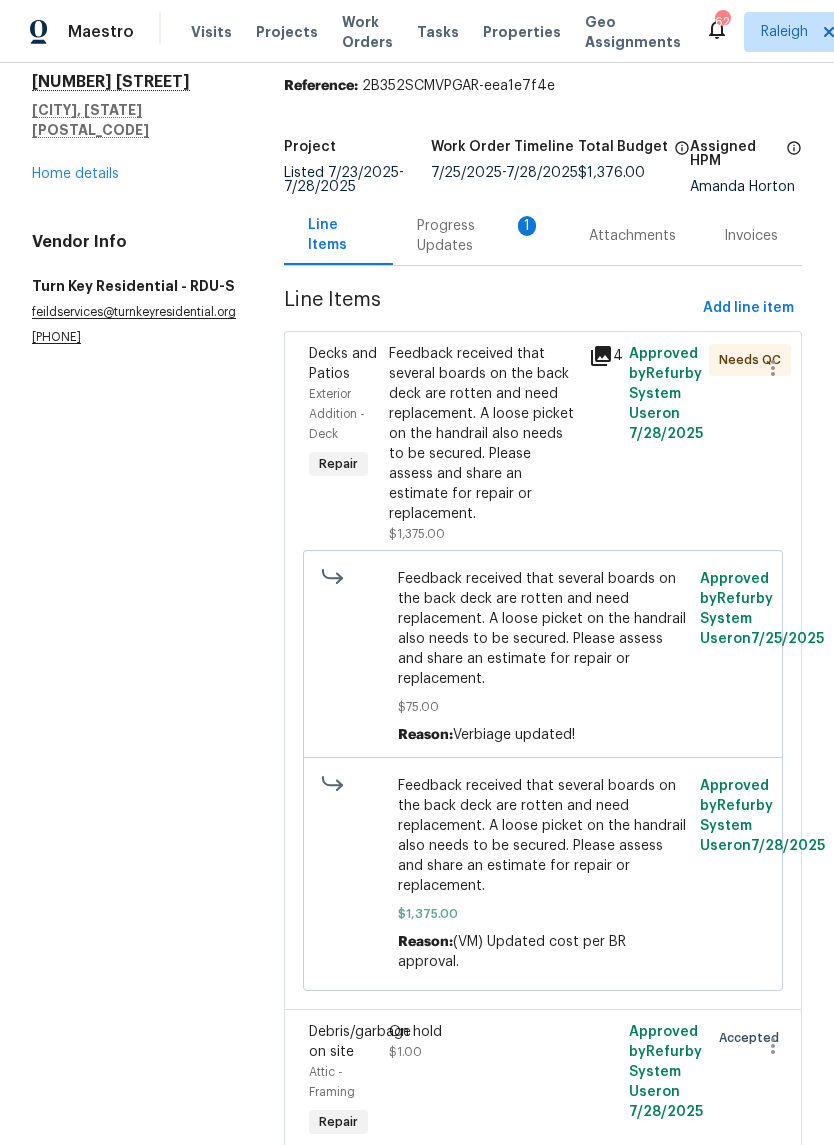 click on "Home details" at bounding box center (75, 174) 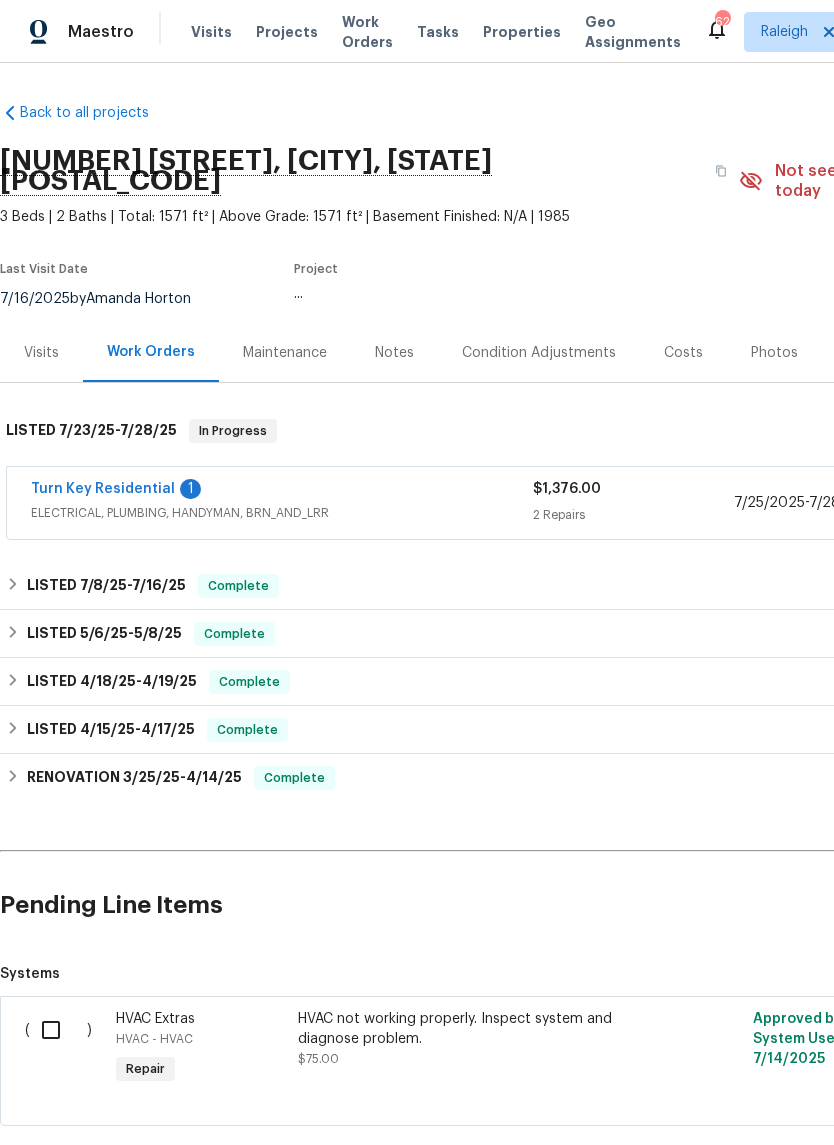 click on "Visits" at bounding box center [41, 353] 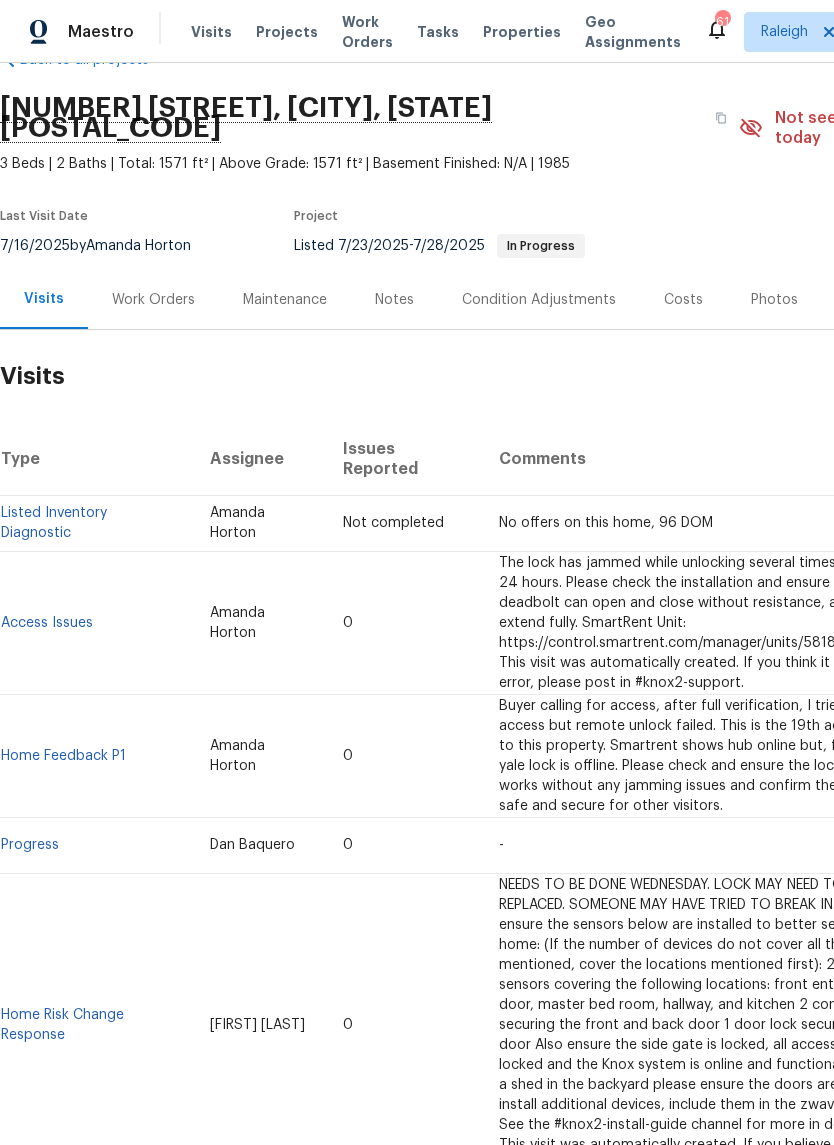 scroll, scrollTop: 55, scrollLeft: 0, axis: vertical 